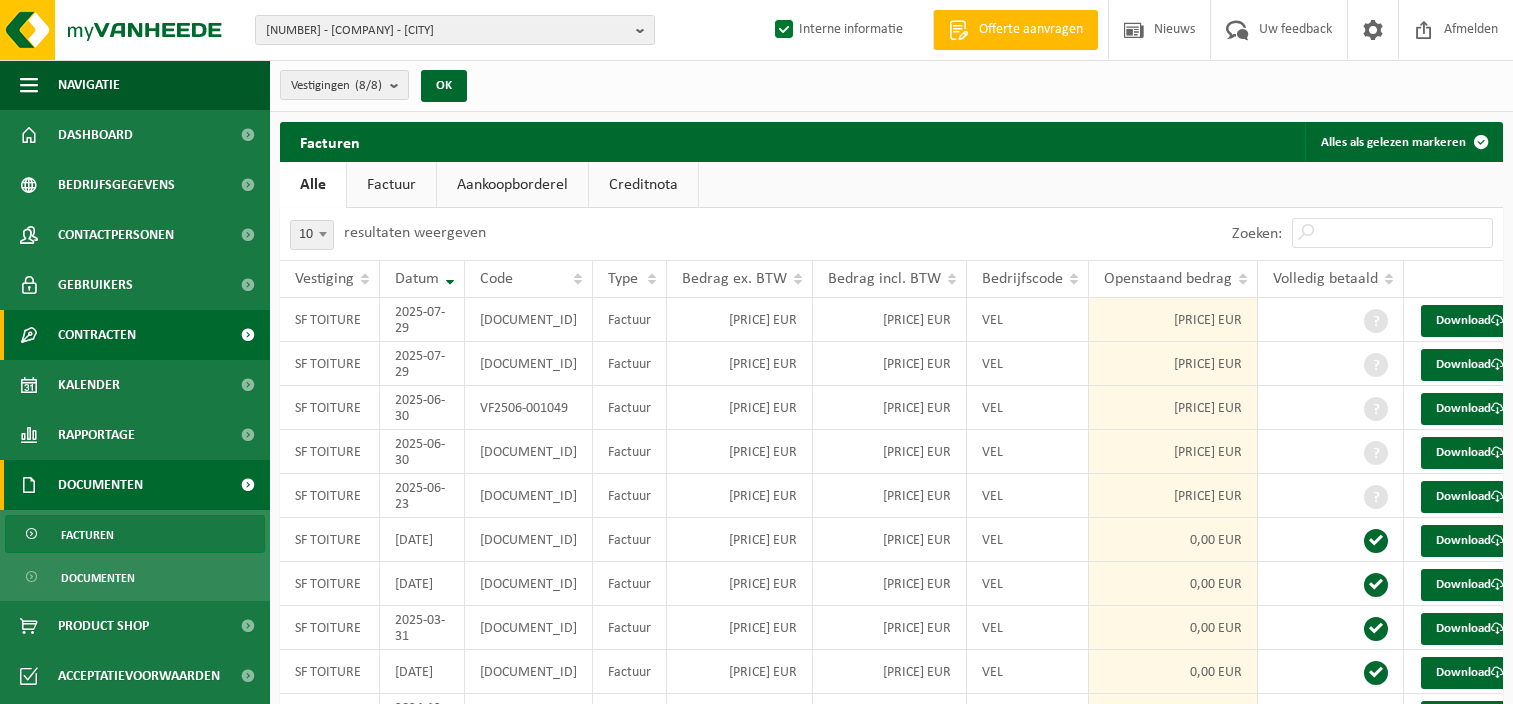 scroll, scrollTop: 0, scrollLeft: 0, axis: both 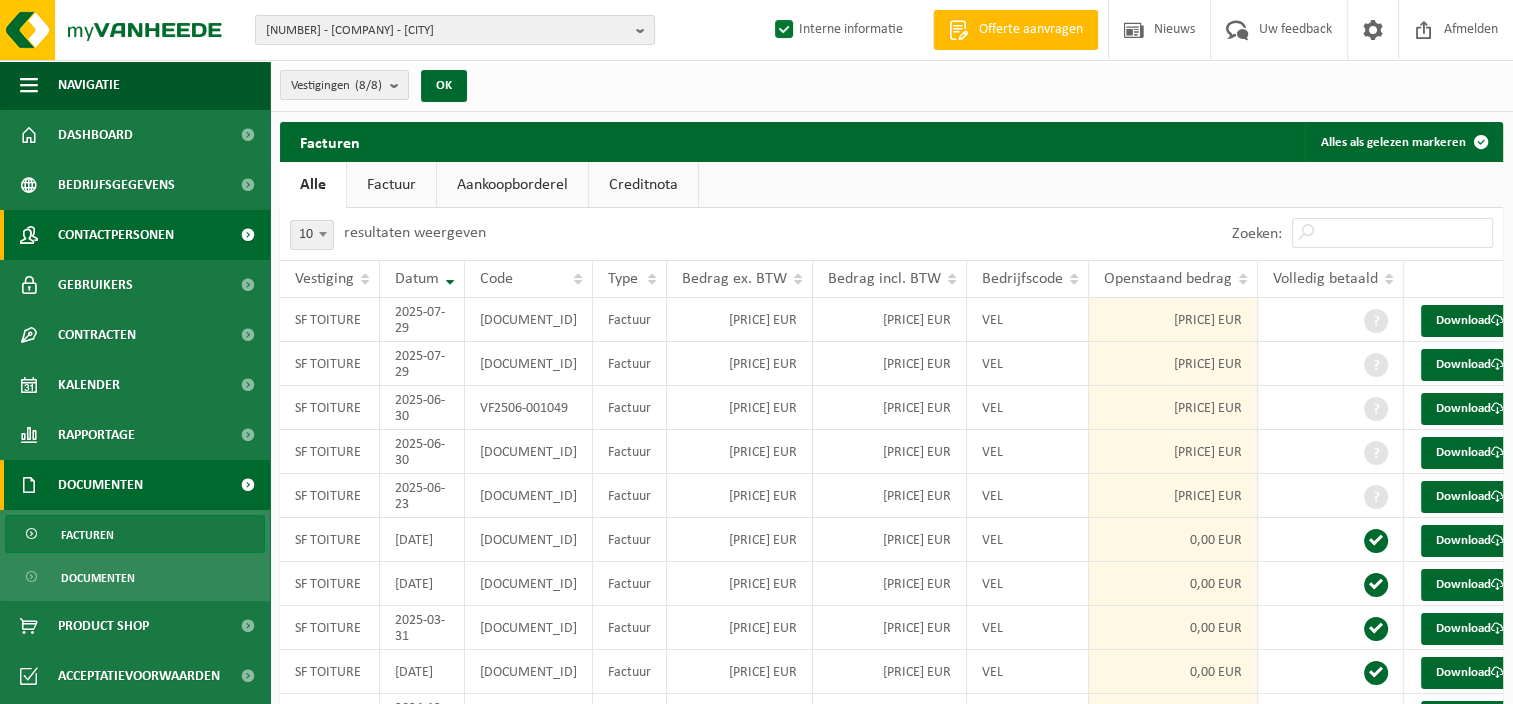 click on "Contactpersonen" at bounding box center (116, 235) 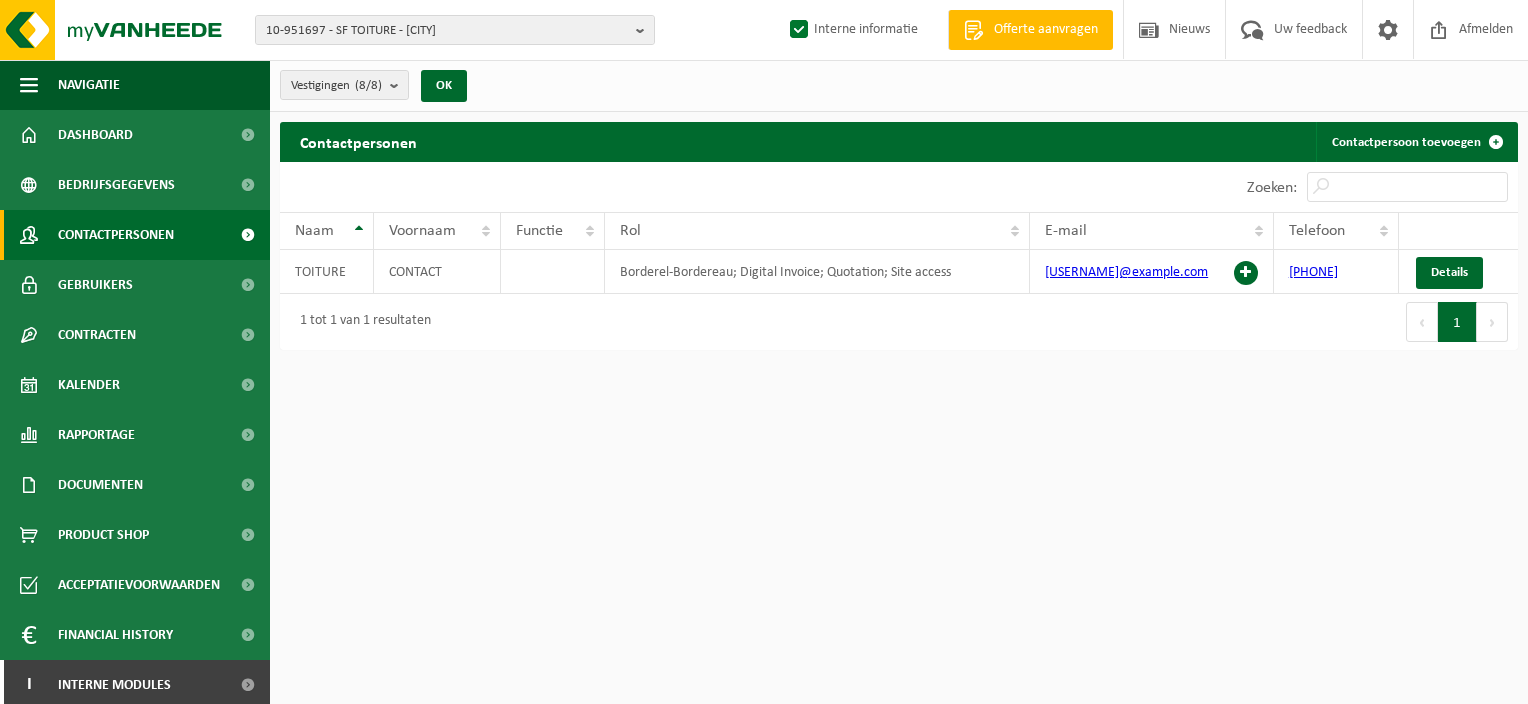 scroll, scrollTop: 0, scrollLeft: 0, axis: both 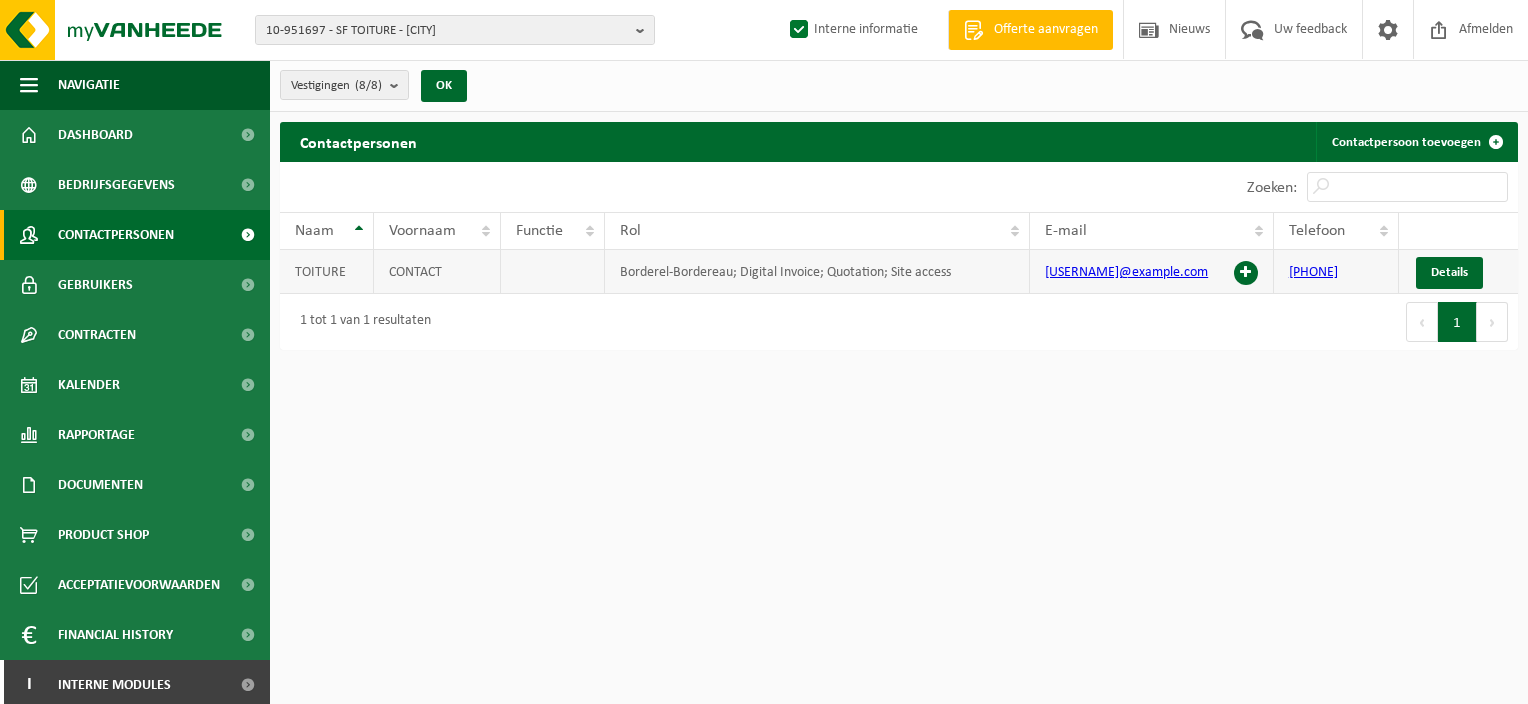 drag, startPoint x: 1195, startPoint y: 274, endPoint x: 1044, endPoint y: 273, distance: 151.00331 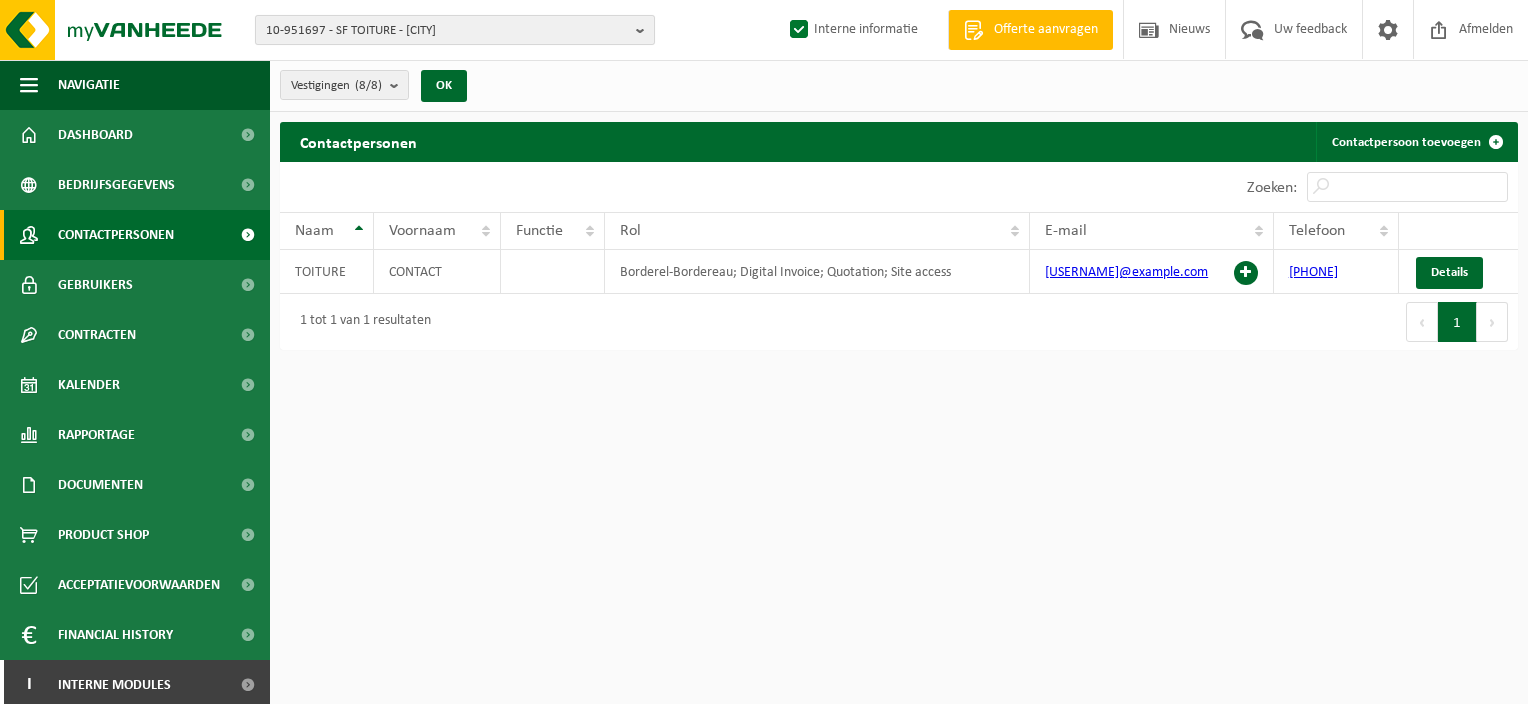 click at bounding box center [645, 30] 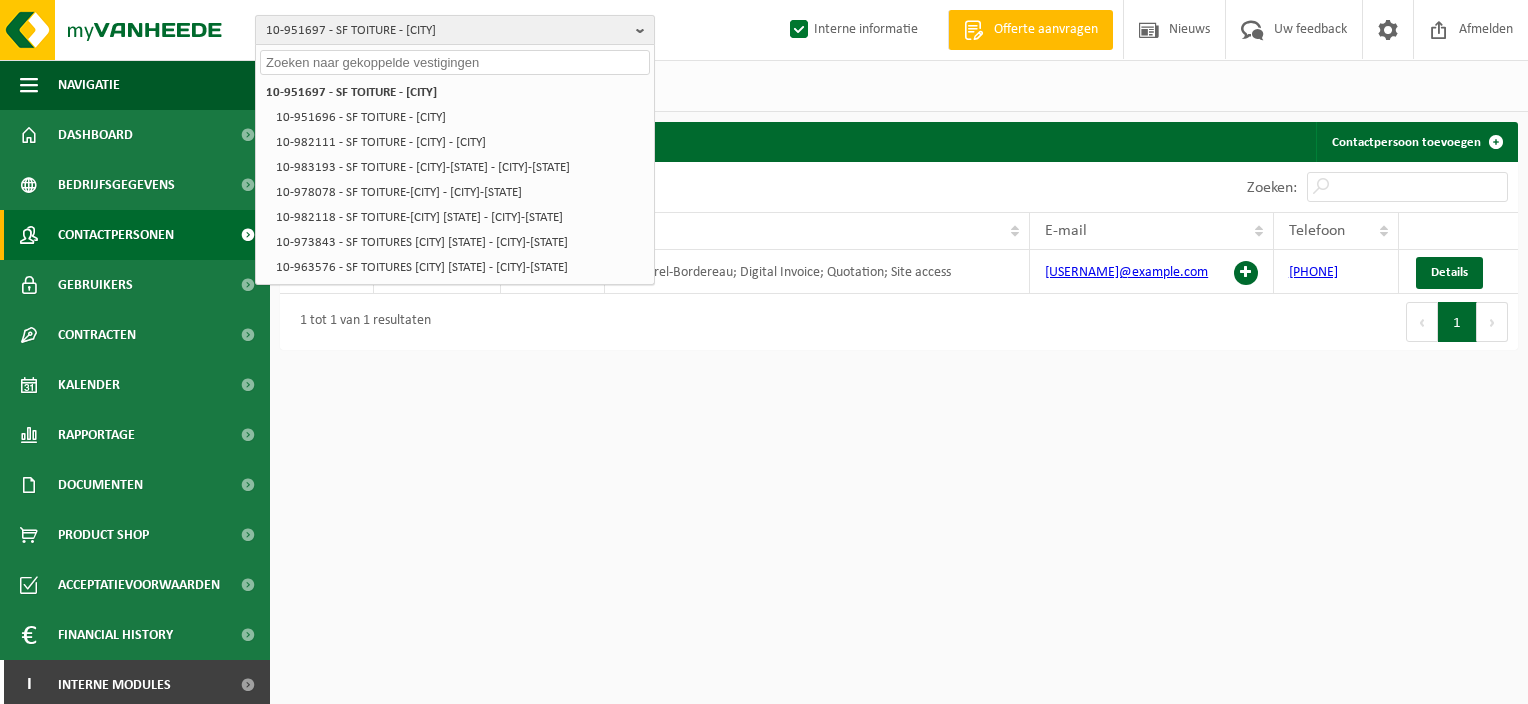 paste on "10-970667" 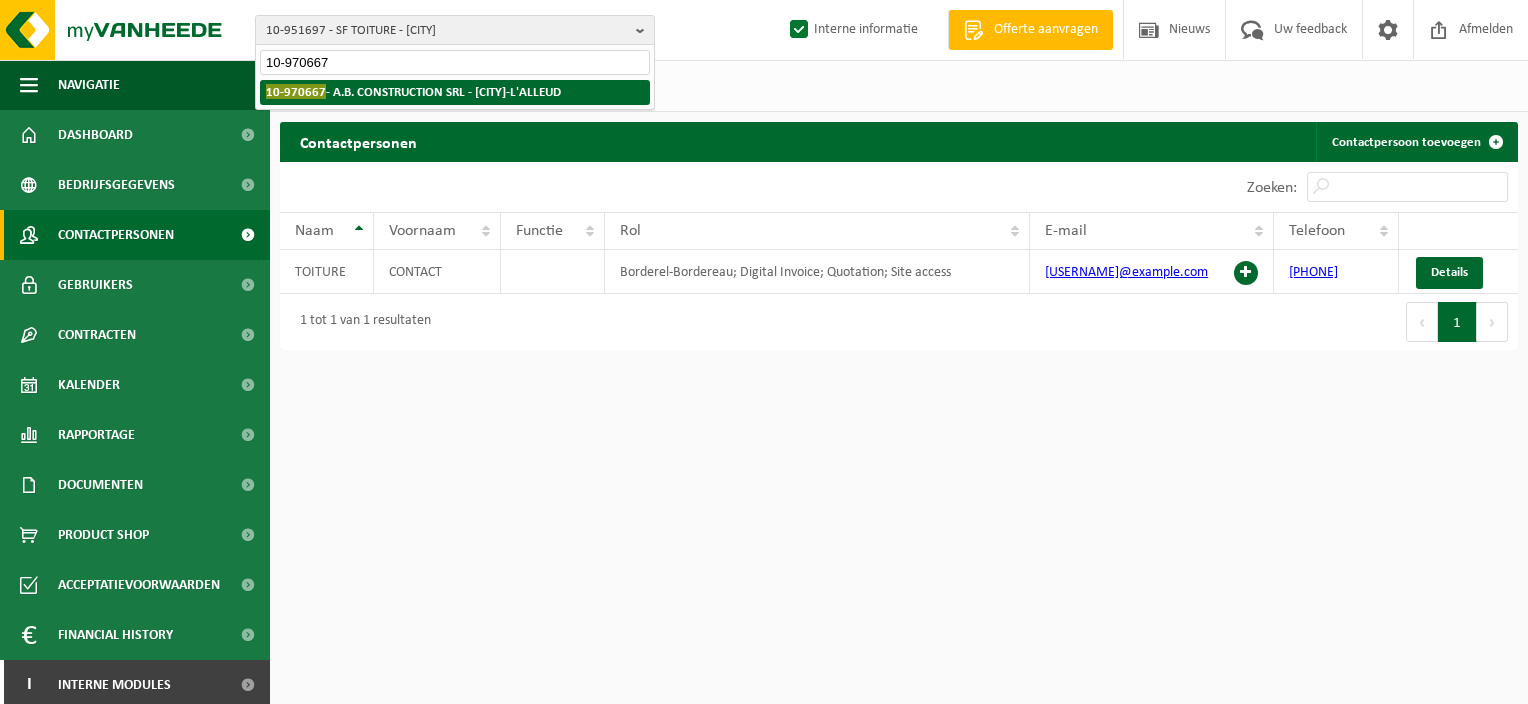 type on "10-970667" 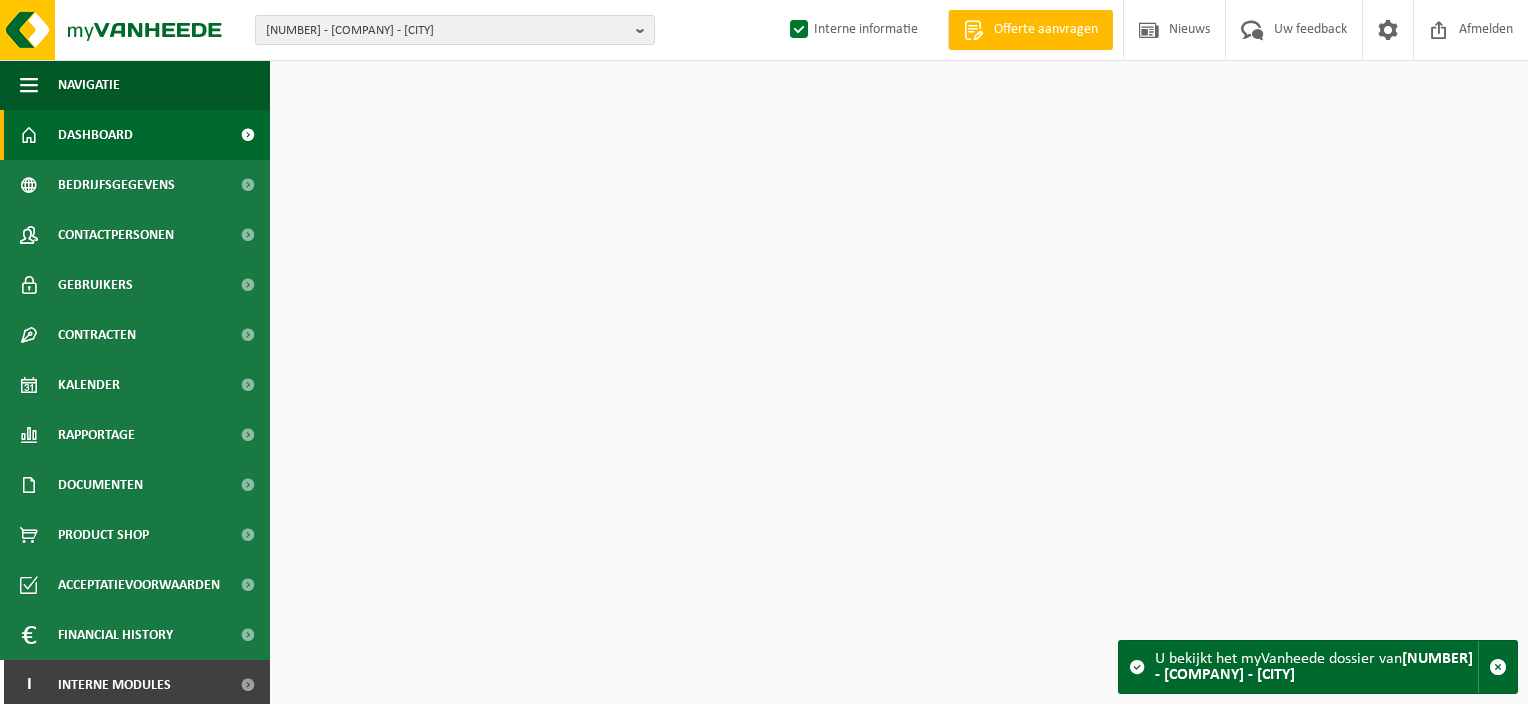 scroll, scrollTop: 0, scrollLeft: 0, axis: both 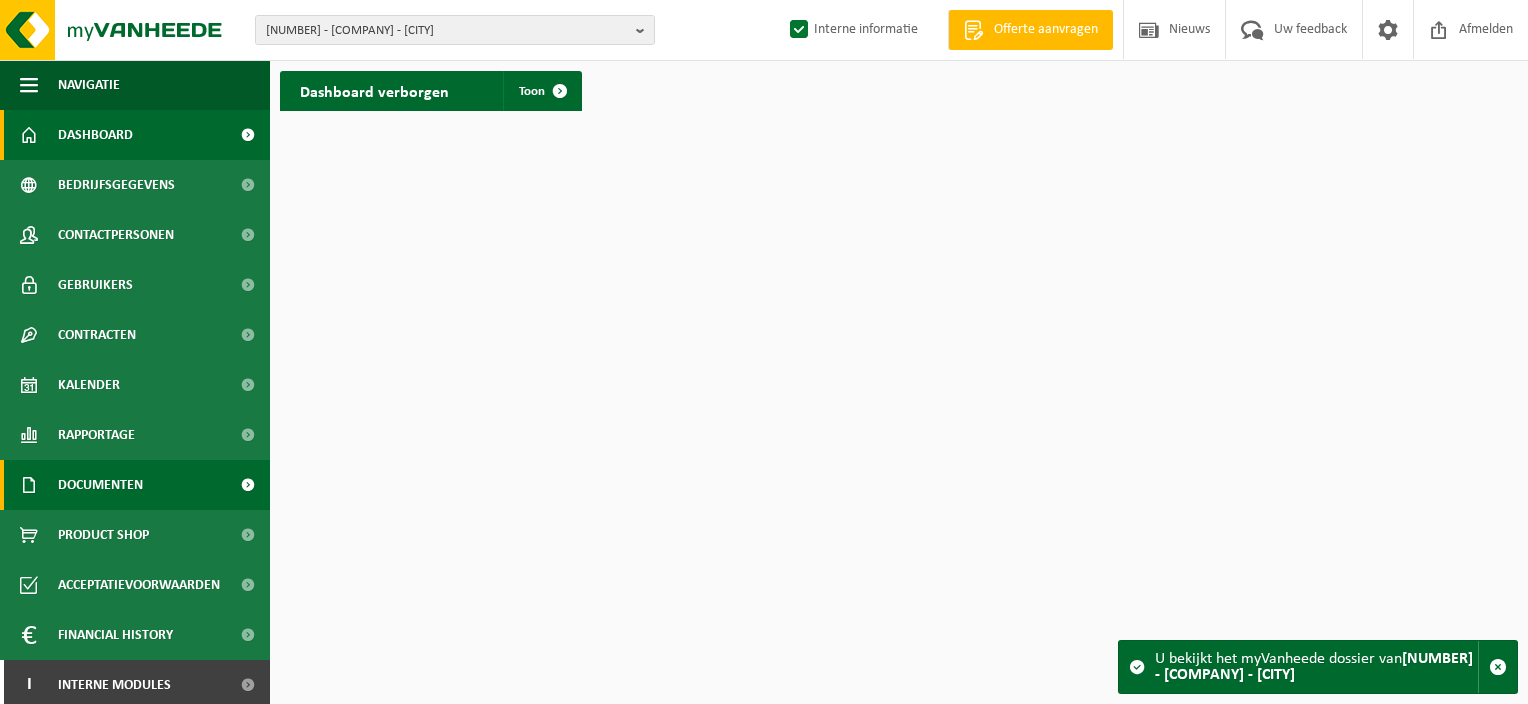 click on "Documenten" at bounding box center [100, 485] 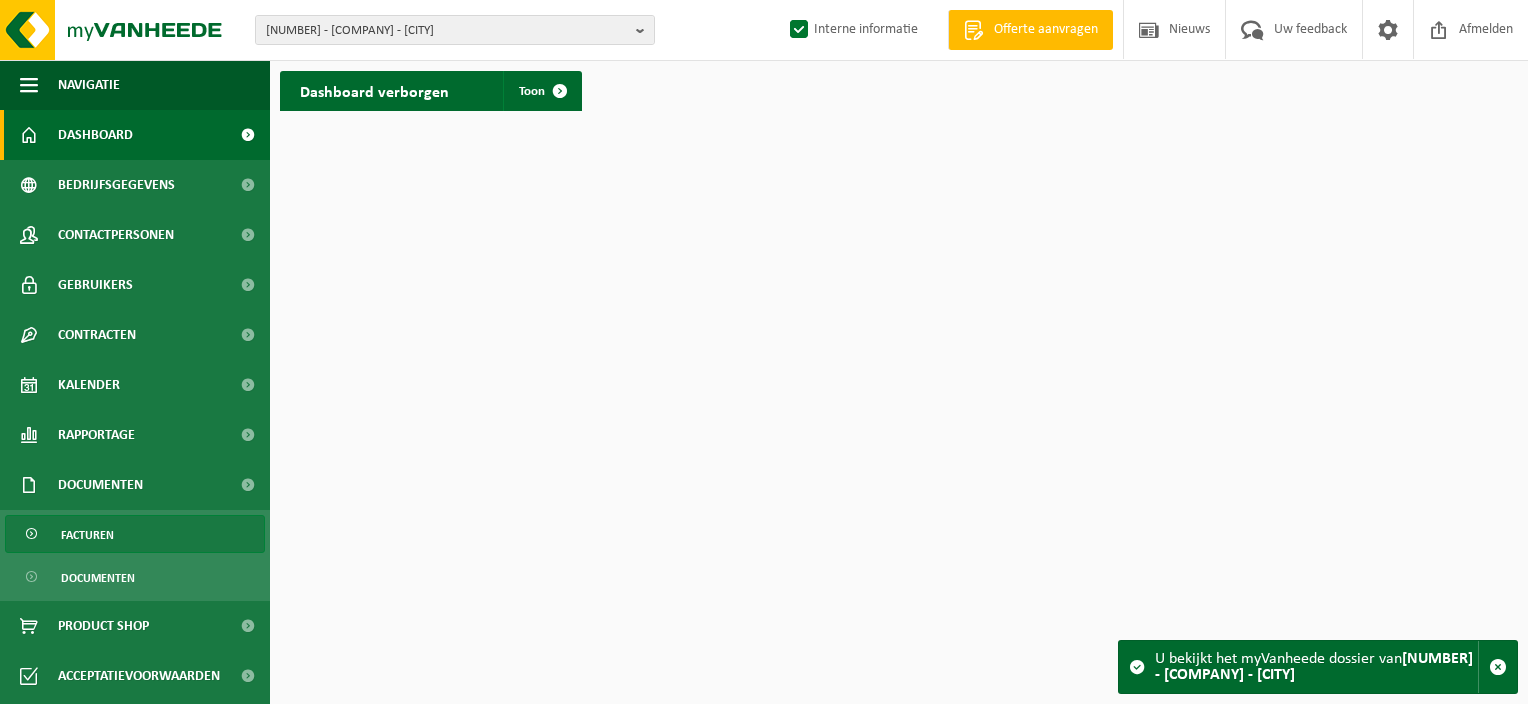 click on "Facturen" at bounding box center [87, 535] 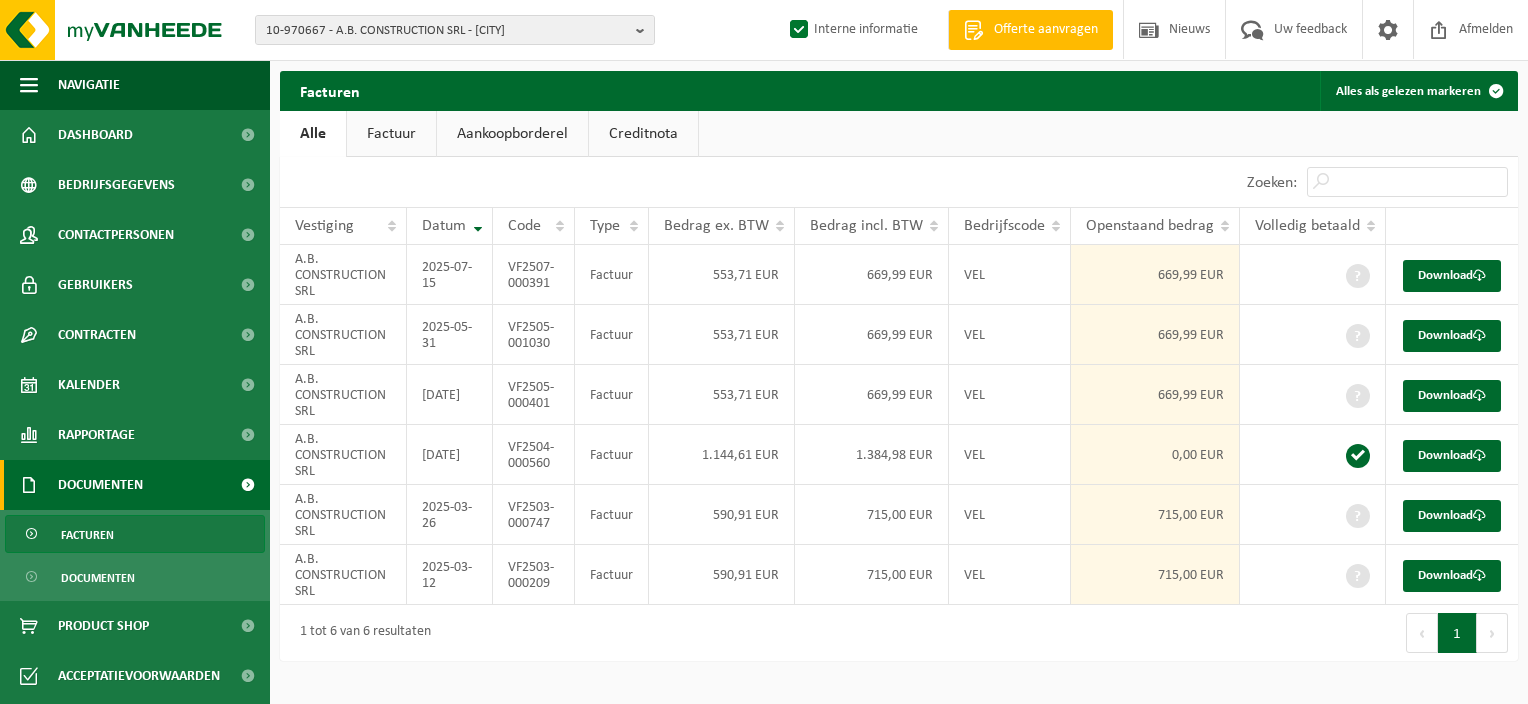 scroll, scrollTop: 0, scrollLeft: 0, axis: both 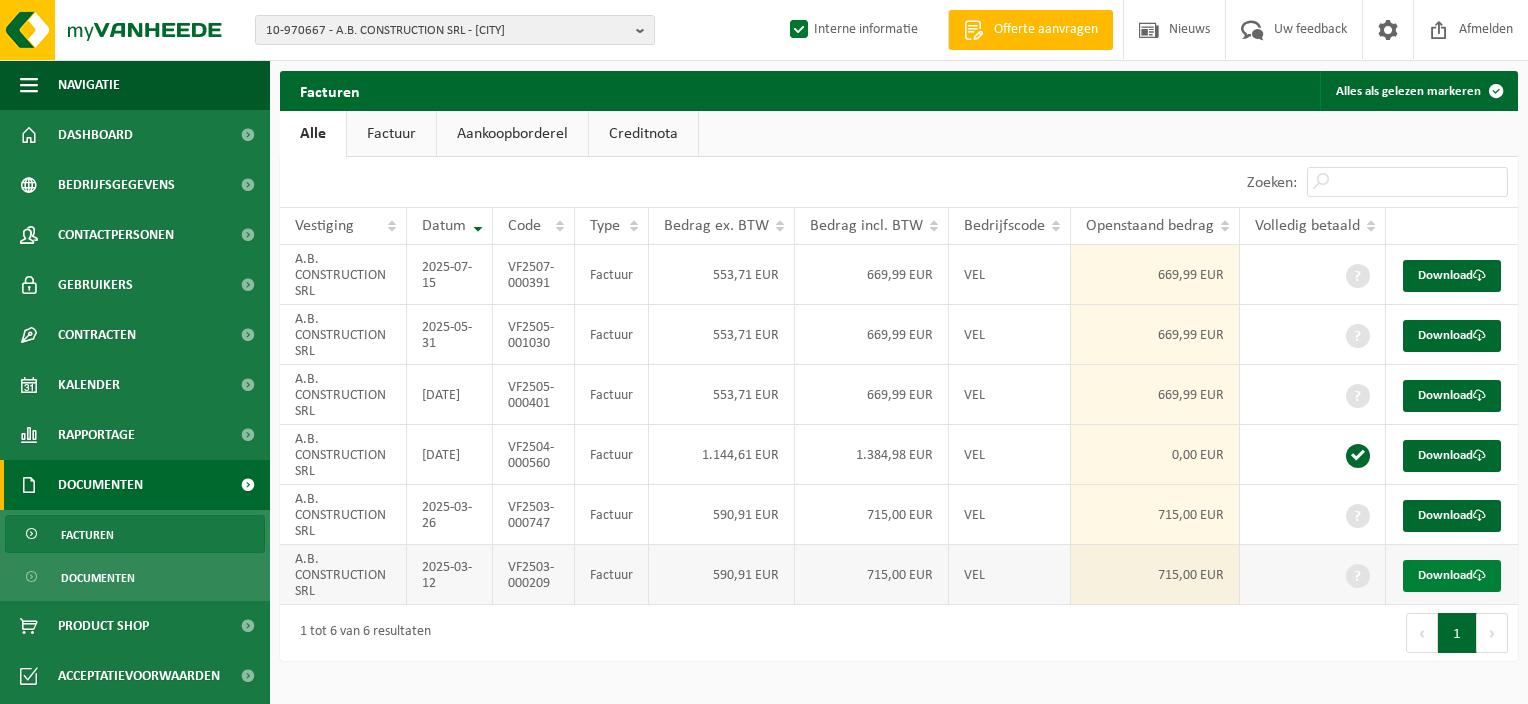click at bounding box center (1479, 575) 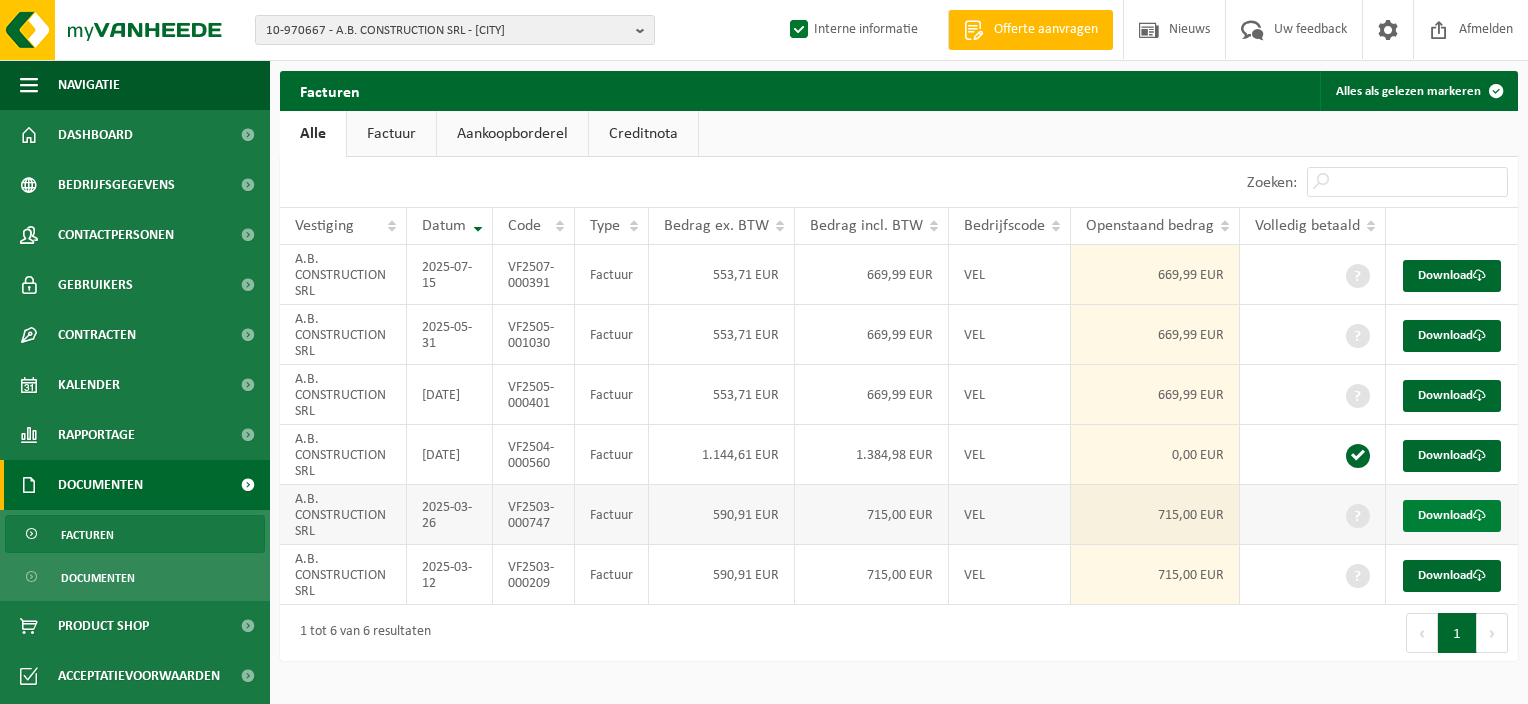 click on "Download" at bounding box center [1452, 516] 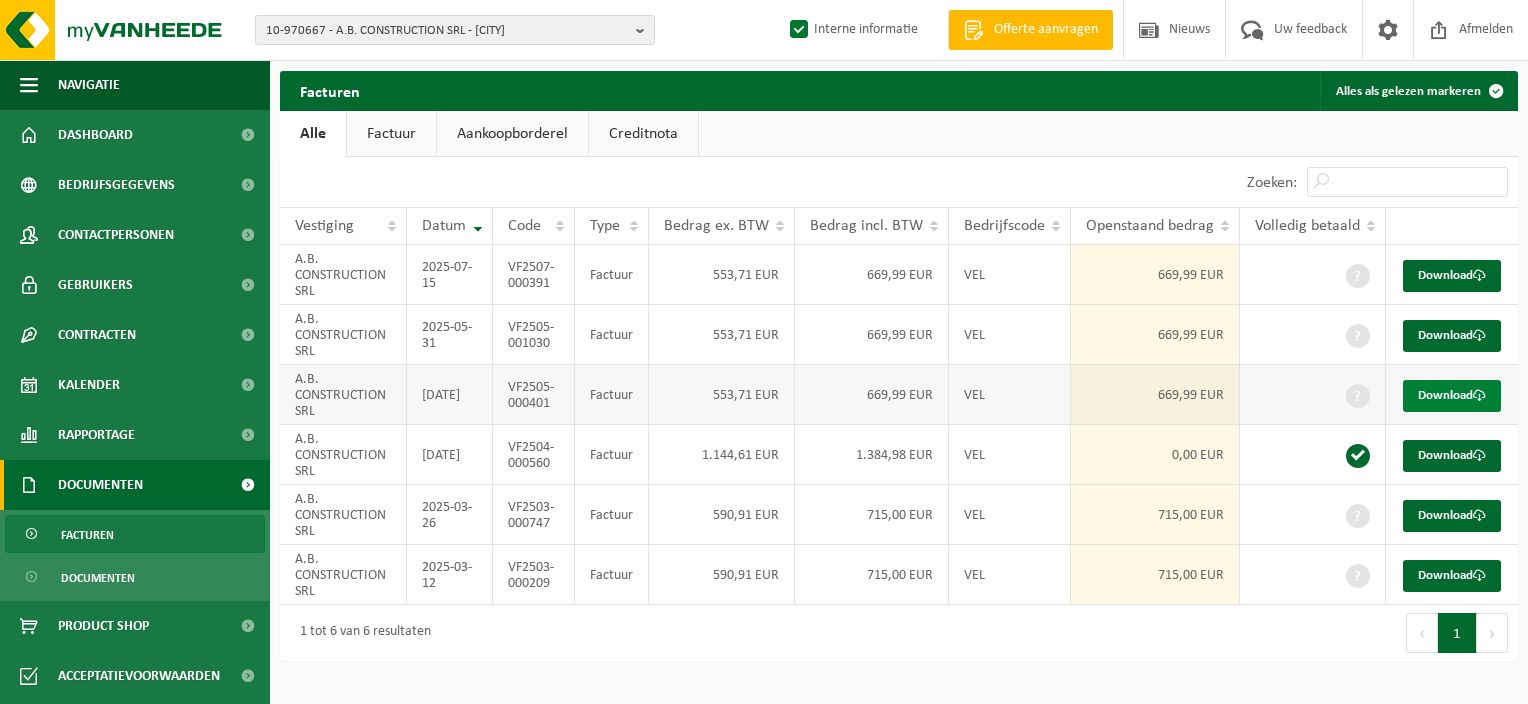 click on "Download" at bounding box center [1452, 396] 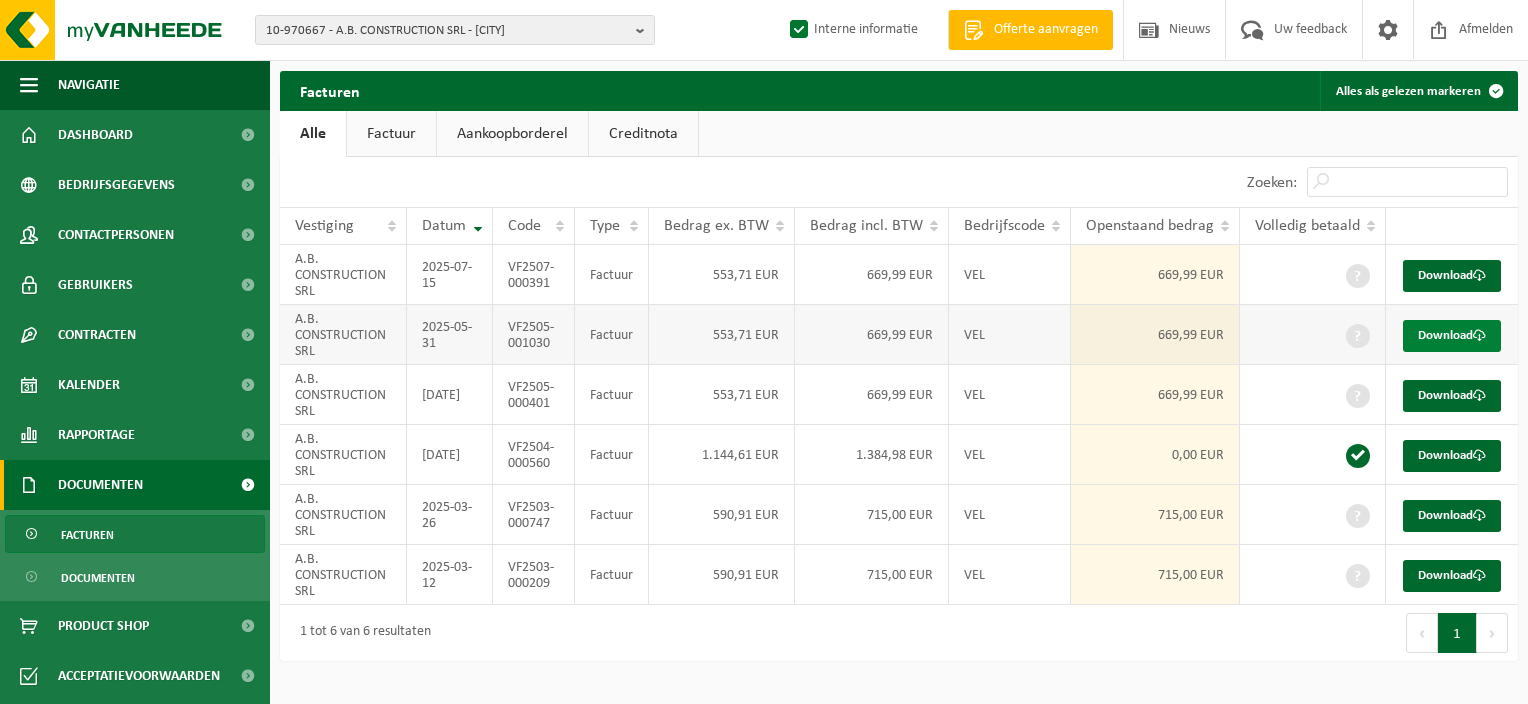 click on "Download" at bounding box center (1452, 336) 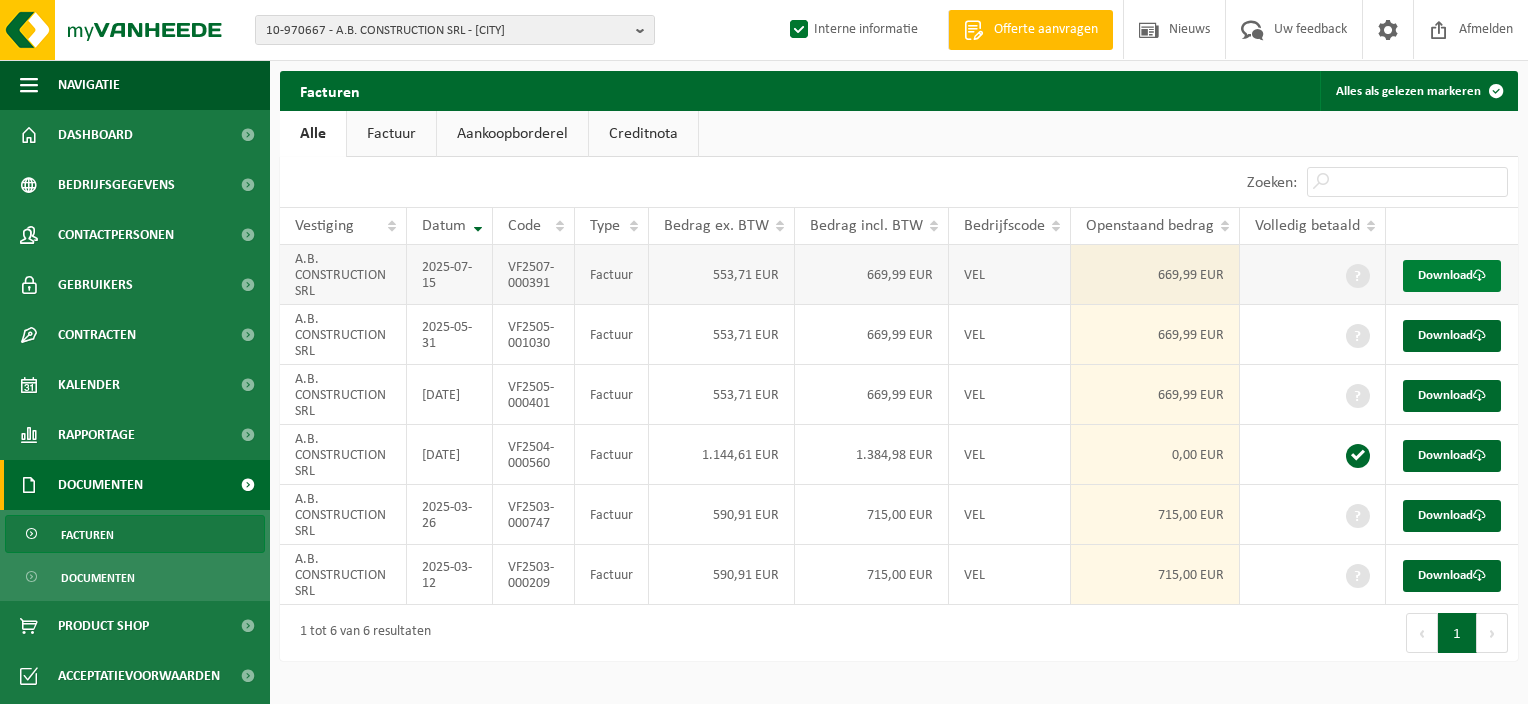click on "Download" at bounding box center (1452, 276) 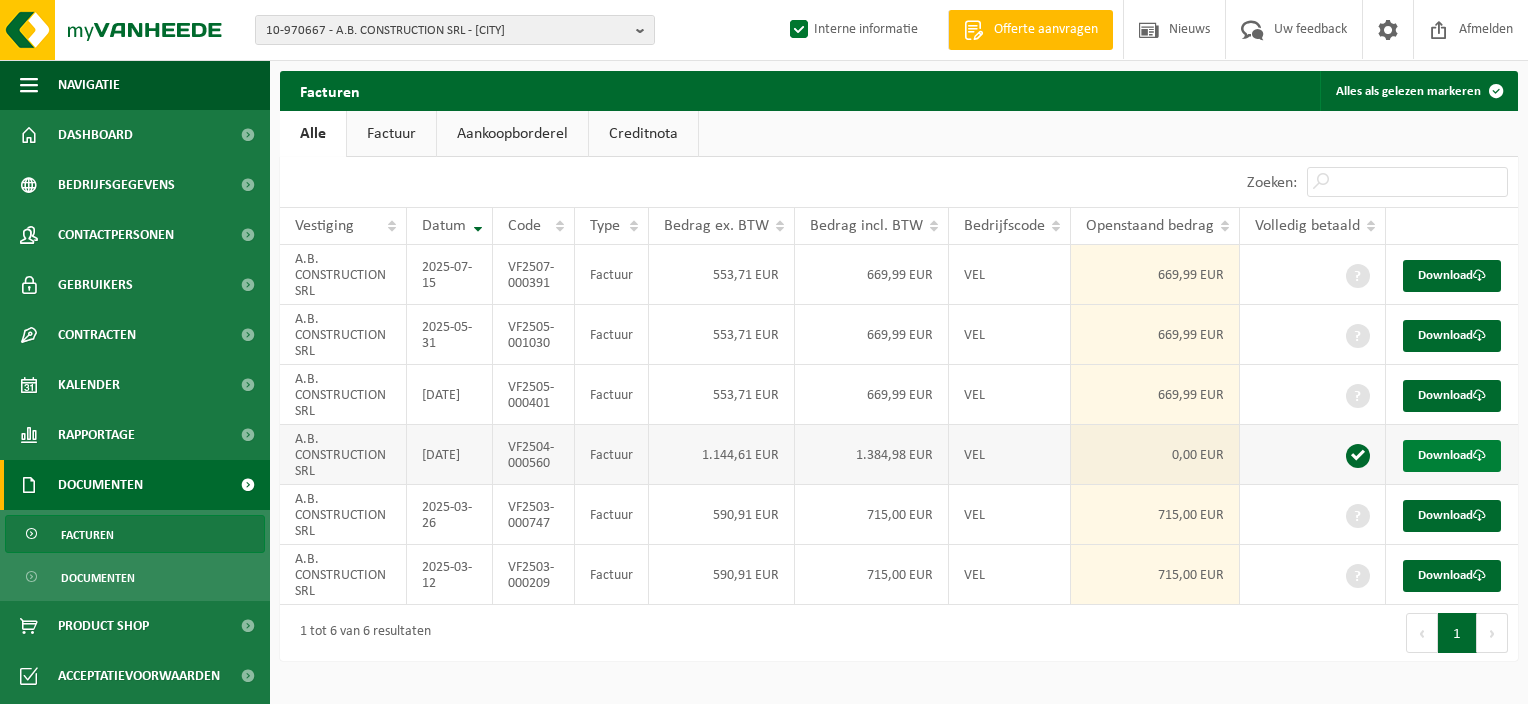 click at bounding box center [1479, 455] 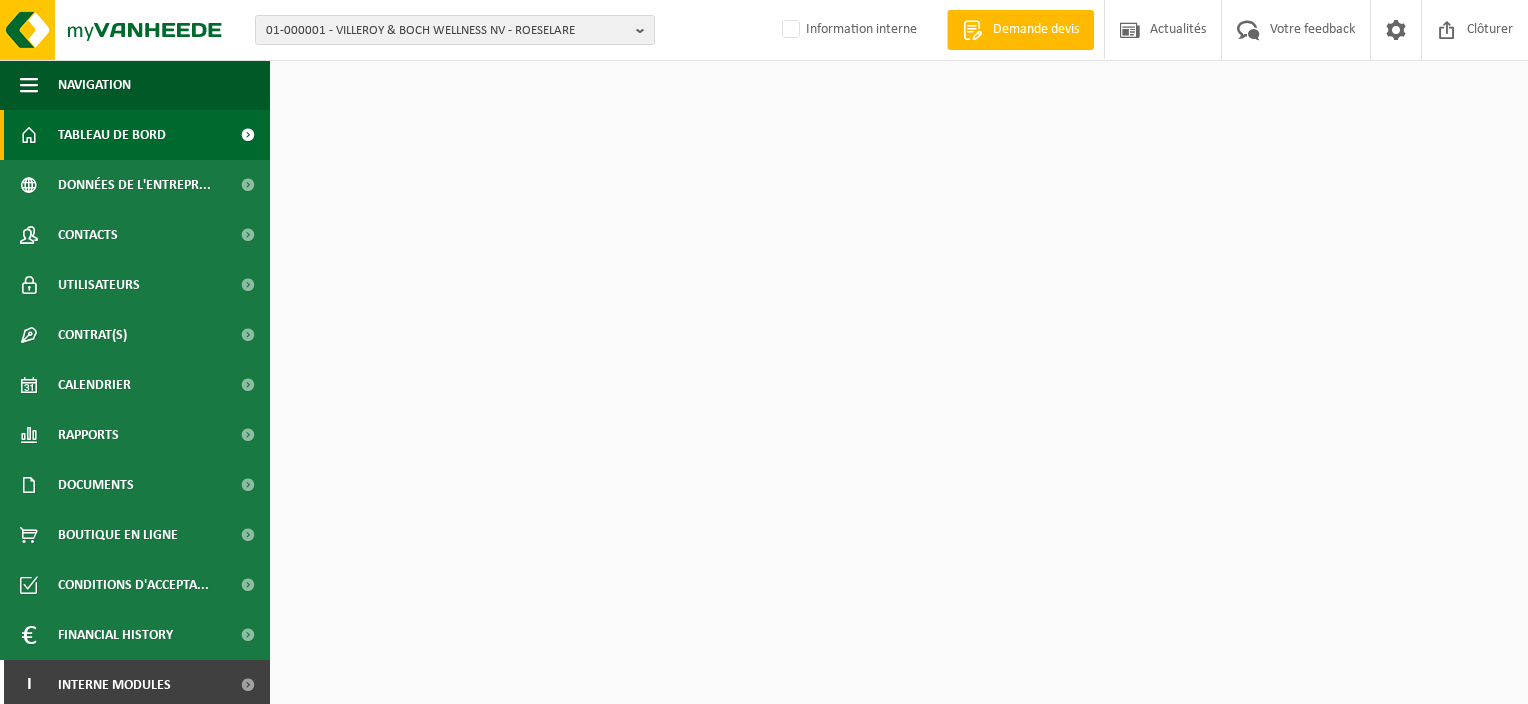 scroll, scrollTop: 0, scrollLeft: 0, axis: both 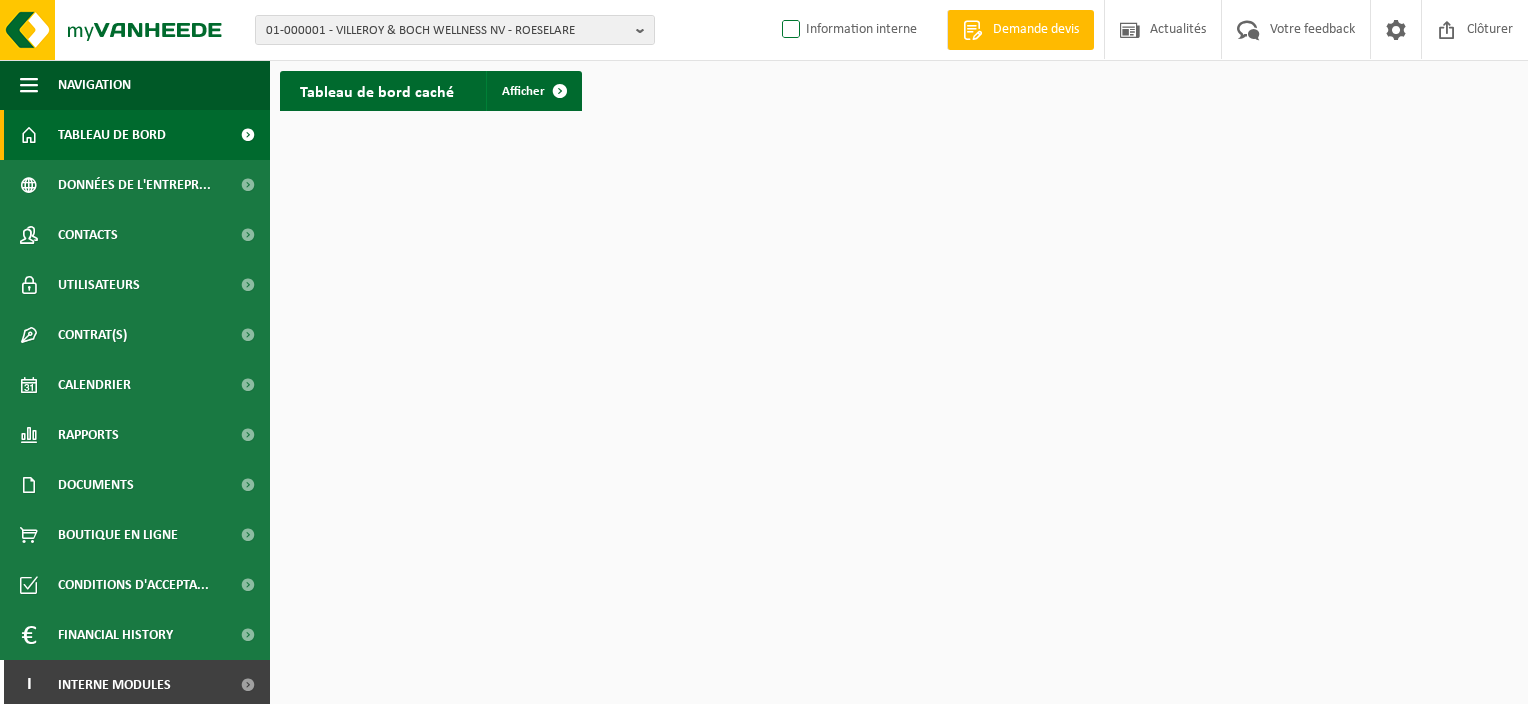 click on "Information interne" at bounding box center (847, 30) 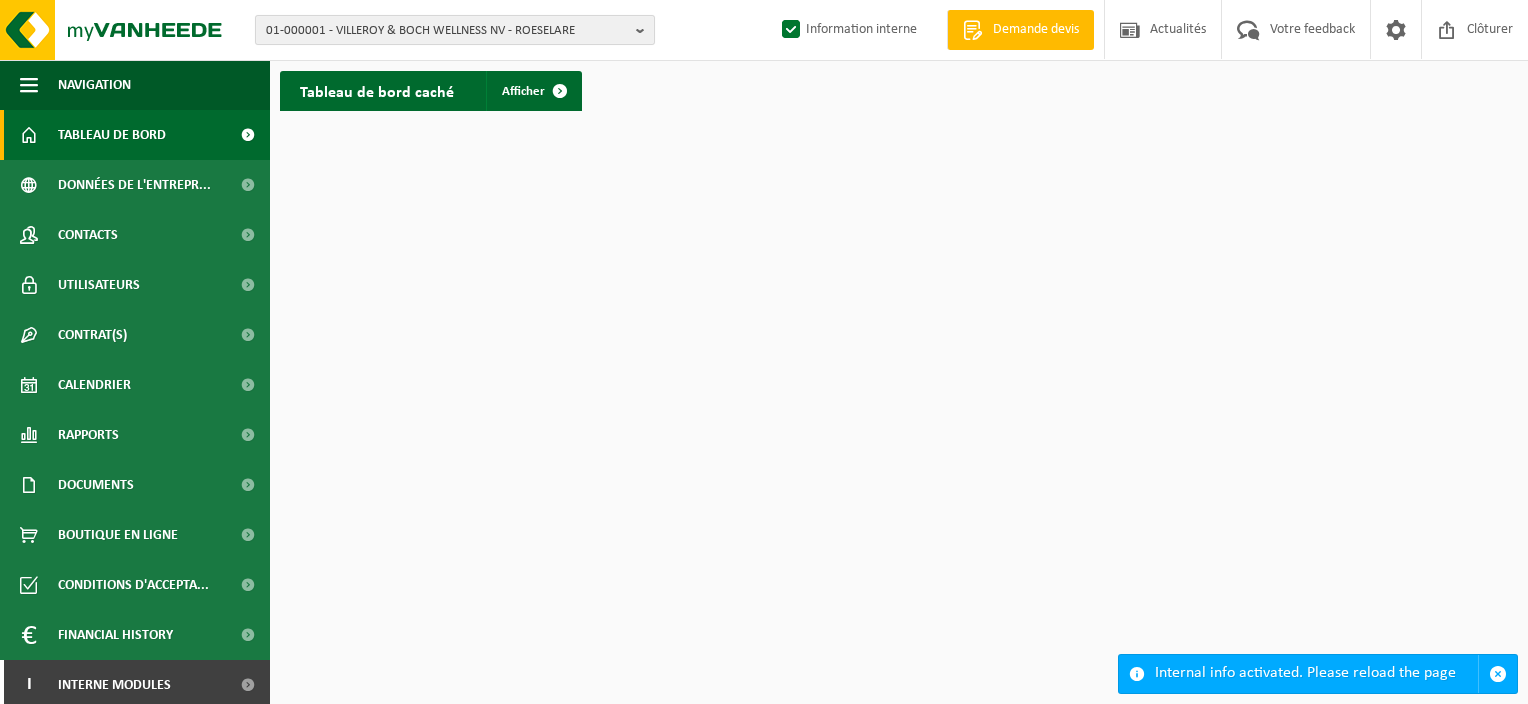 click on "01-000001 - VILLEROY & BOCH WELLNESS NV - ROESELARE" at bounding box center (447, 31) 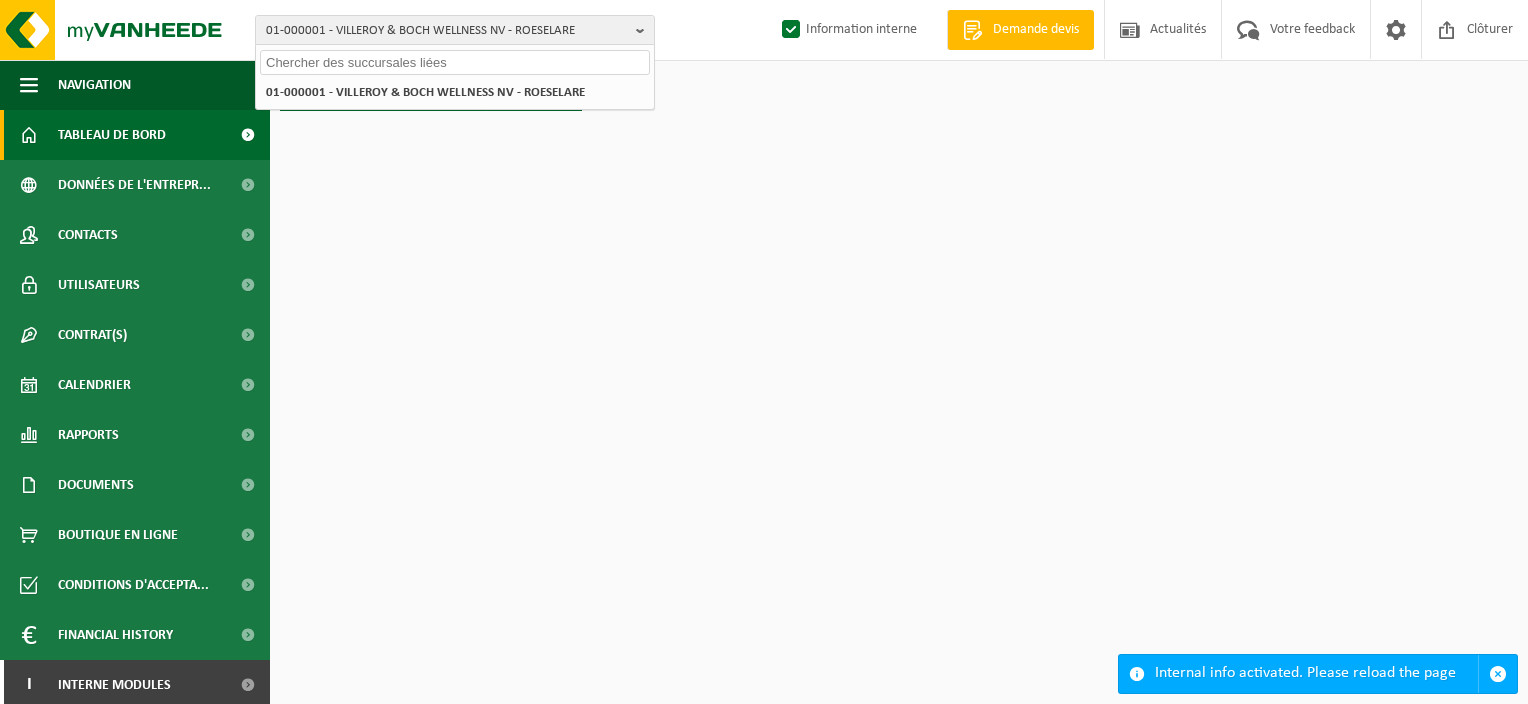click at bounding box center [455, 62] 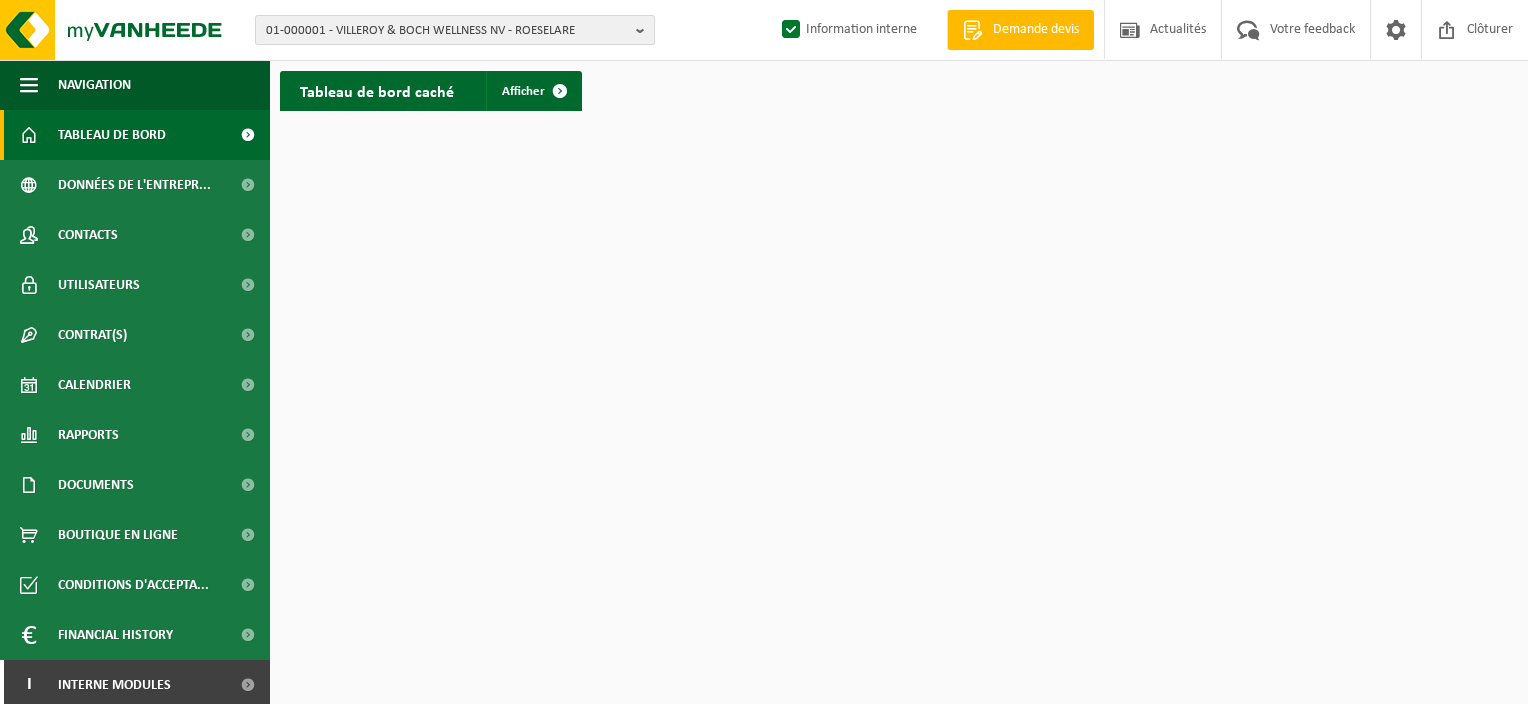 click at bounding box center [645, 30] 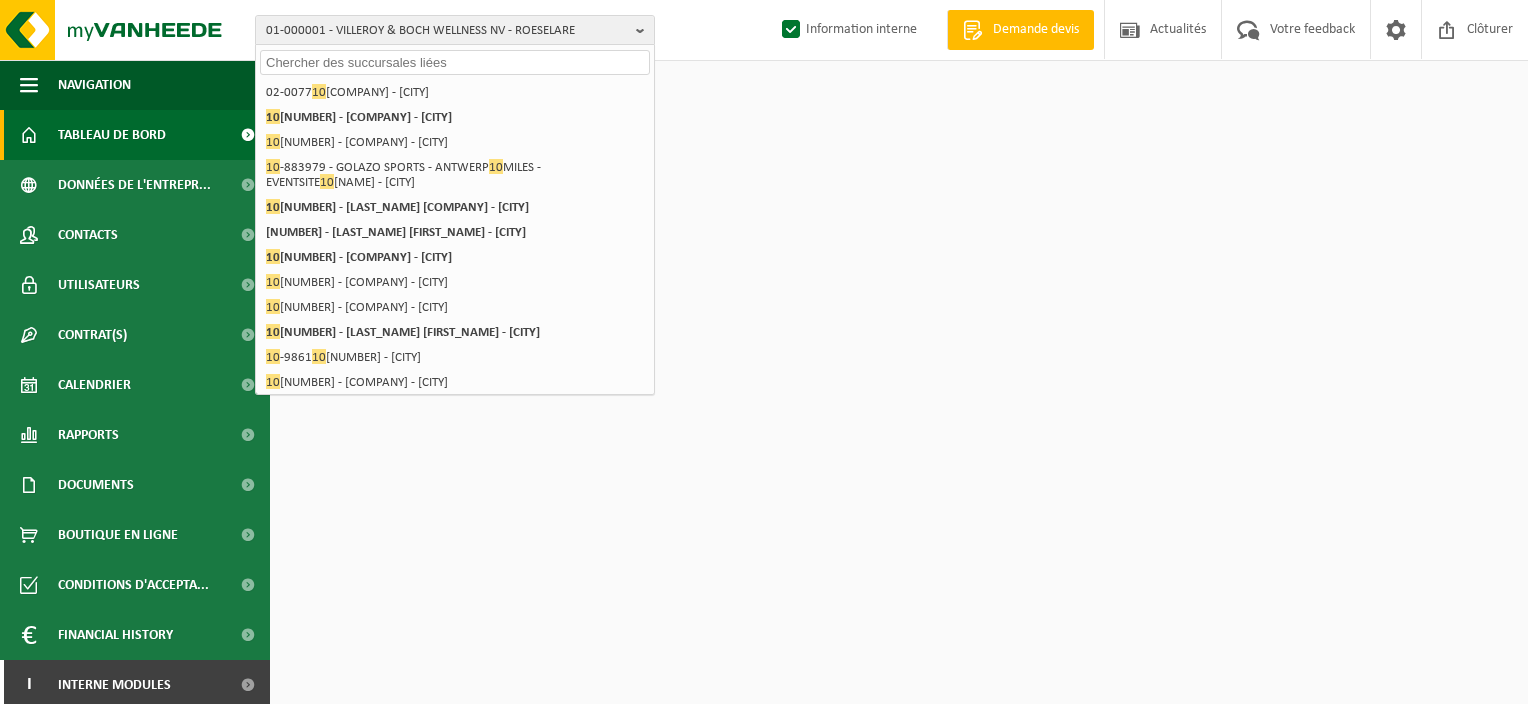 drag, startPoint x: 622, startPoint y: 75, endPoint x: 601, endPoint y: 52, distance: 31.144823 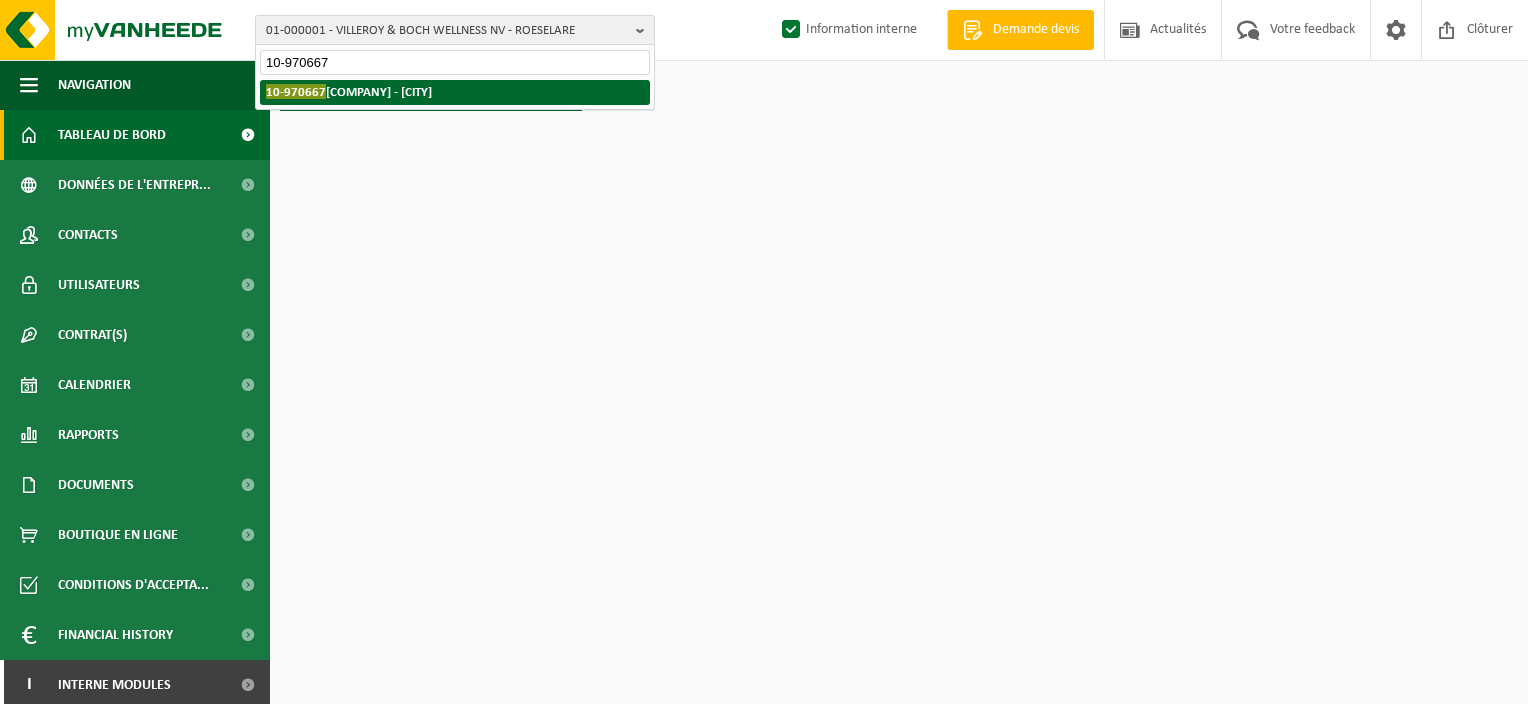 type on "10-970667" 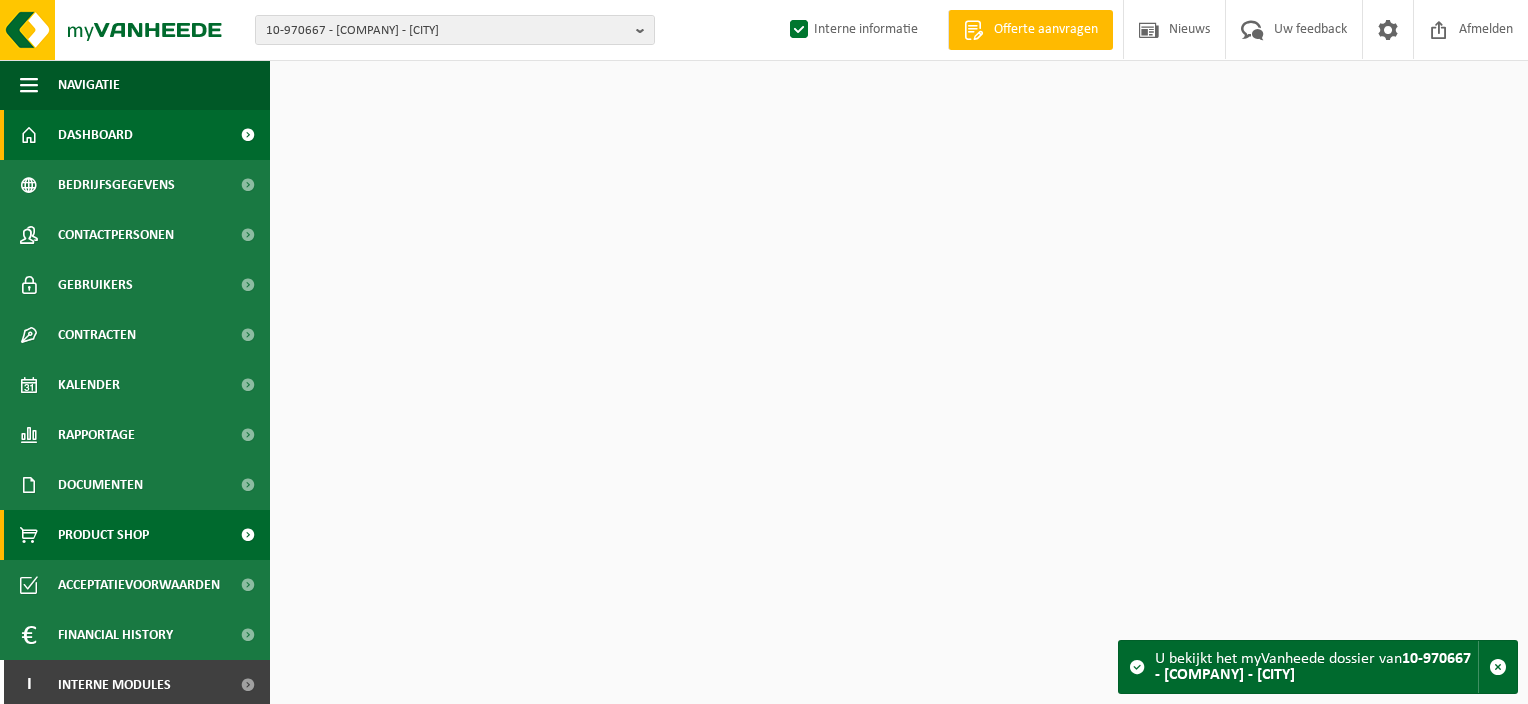 scroll, scrollTop: 0, scrollLeft: 0, axis: both 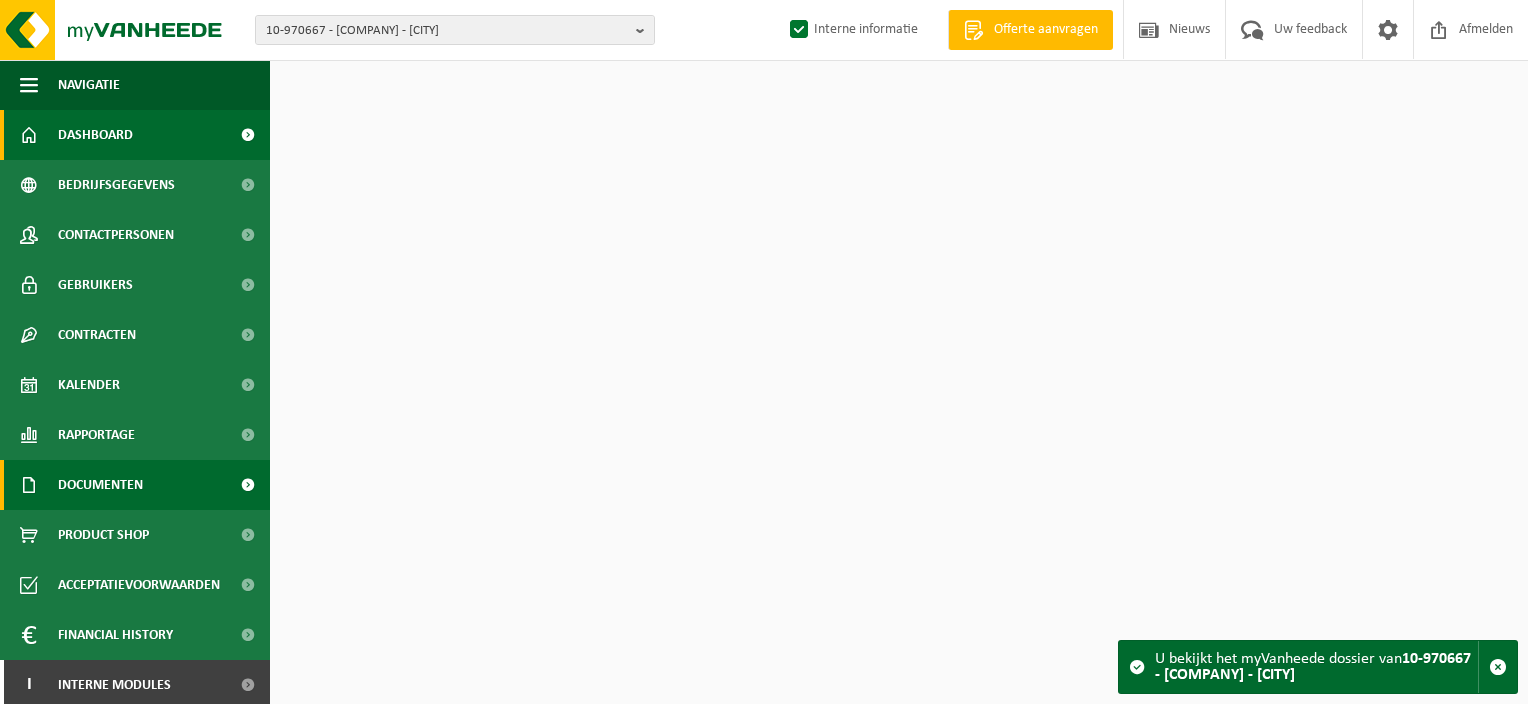 click on "Documenten" at bounding box center [100, 485] 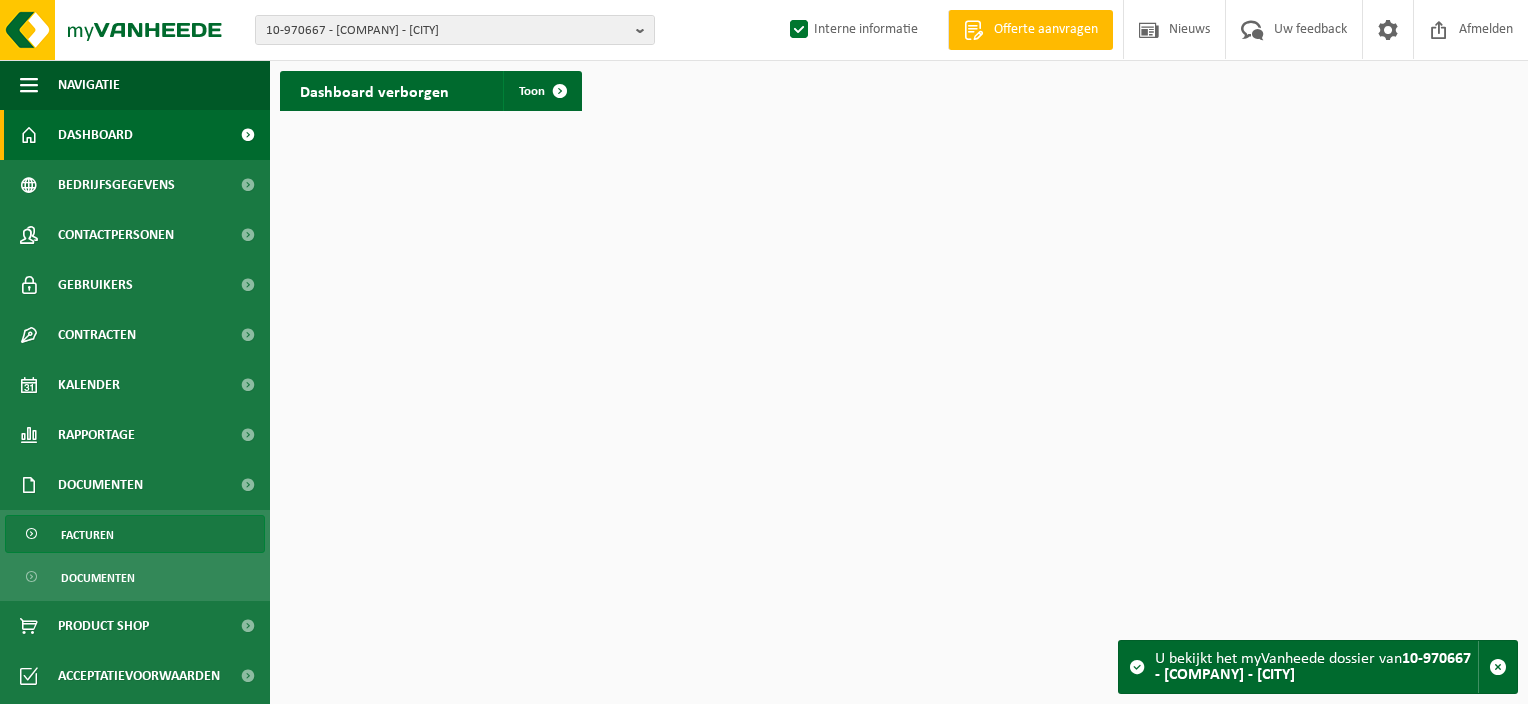 click on "Facturen" at bounding box center (135, 534) 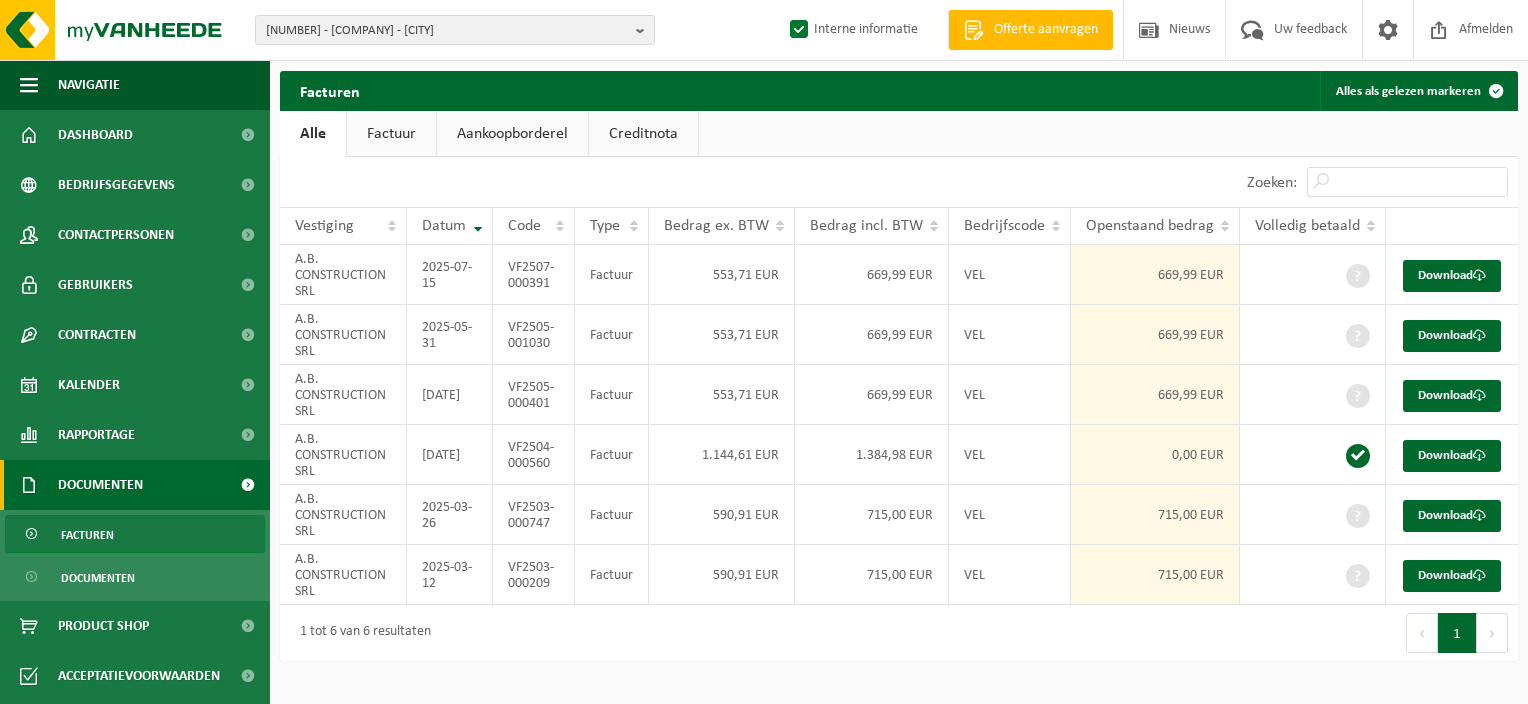 scroll, scrollTop: 0, scrollLeft: 0, axis: both 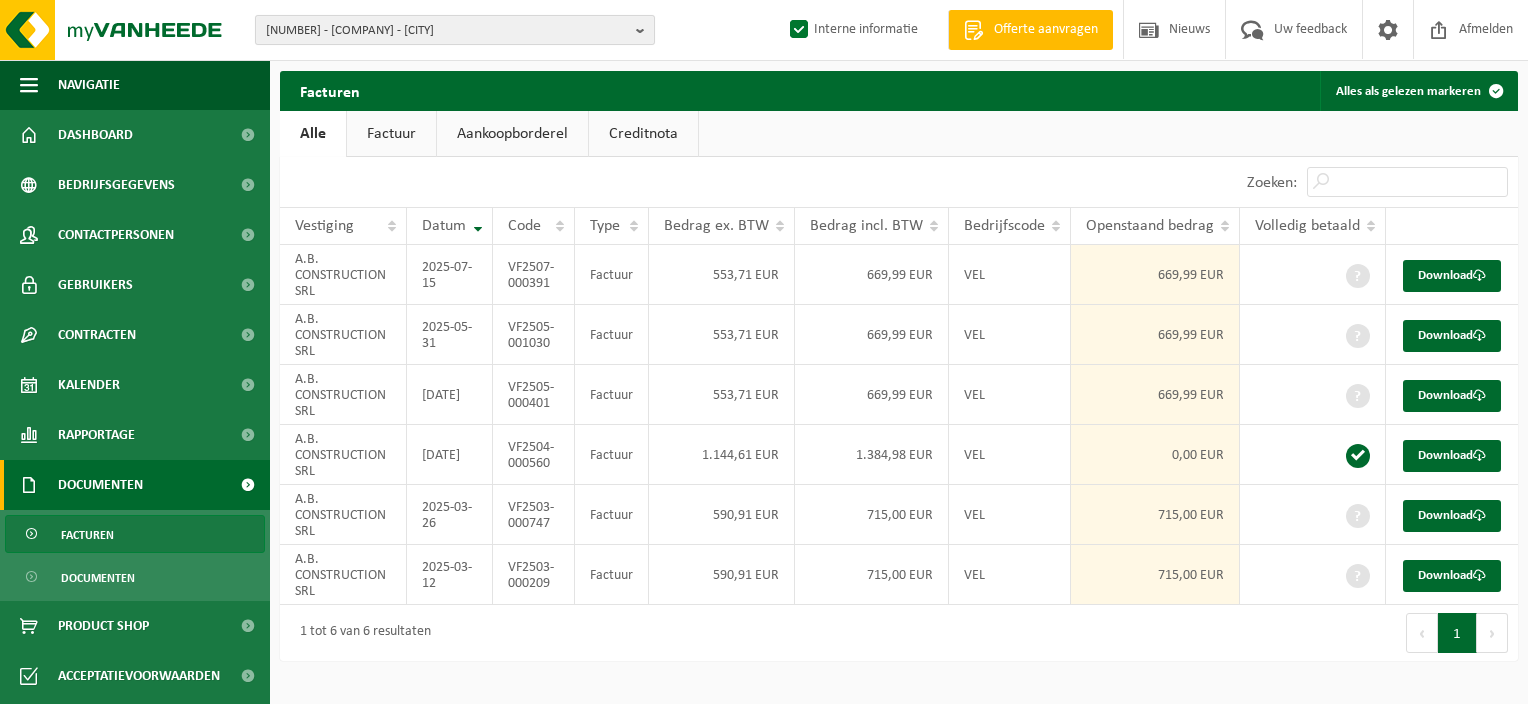 click on "10-970667 - A.B. CONSTRUCTION SRL - BRAINE-L'ALLEUD" at bounding box center (455, 30) 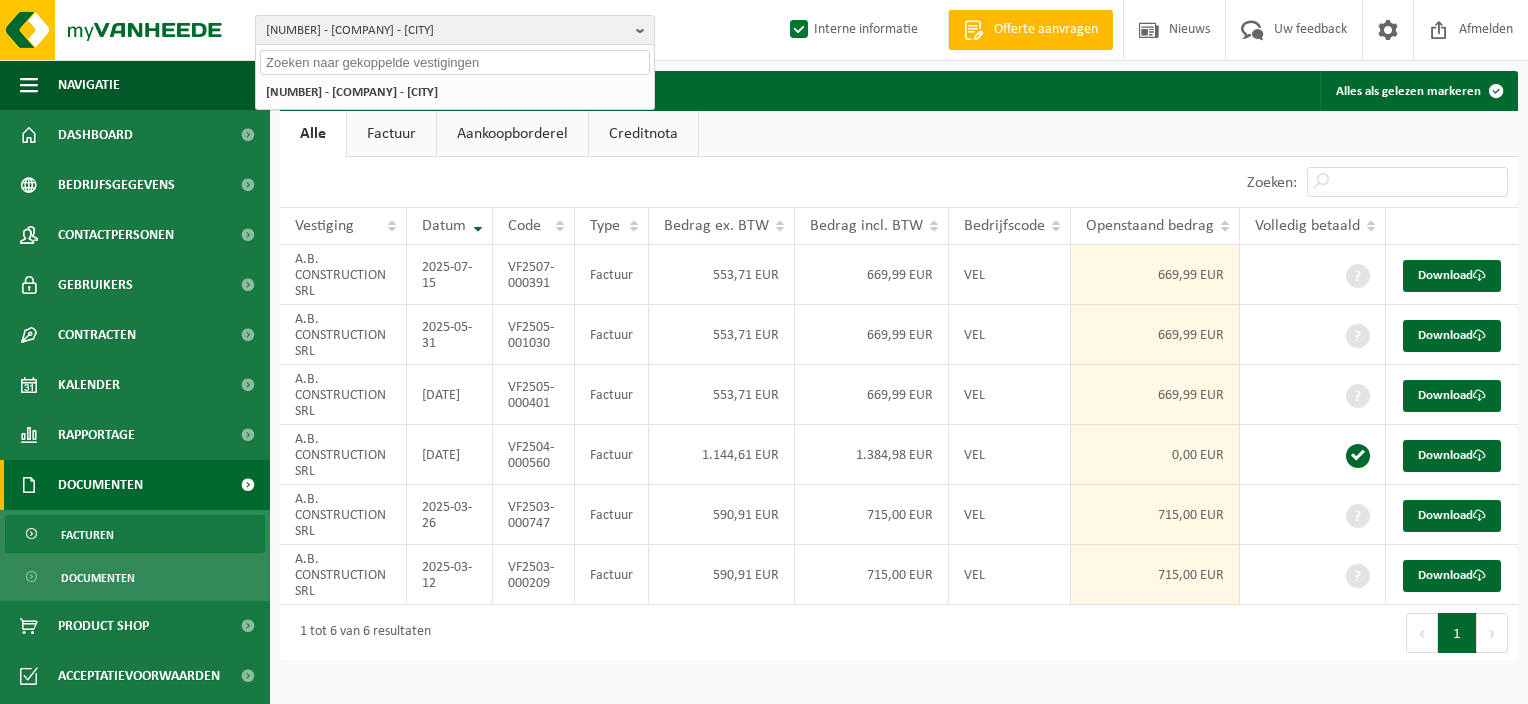 click at bounding box center [455, 62] 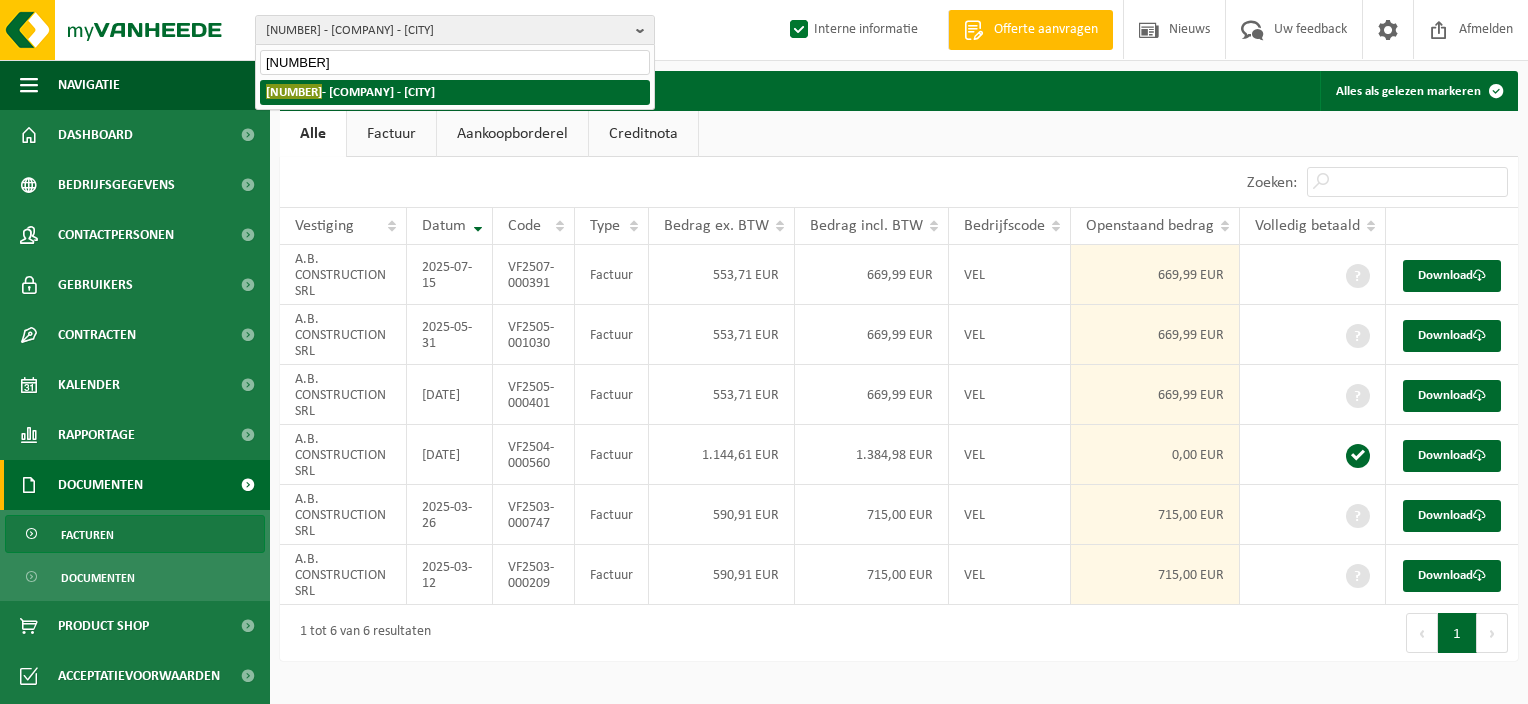 type on "10-951940" 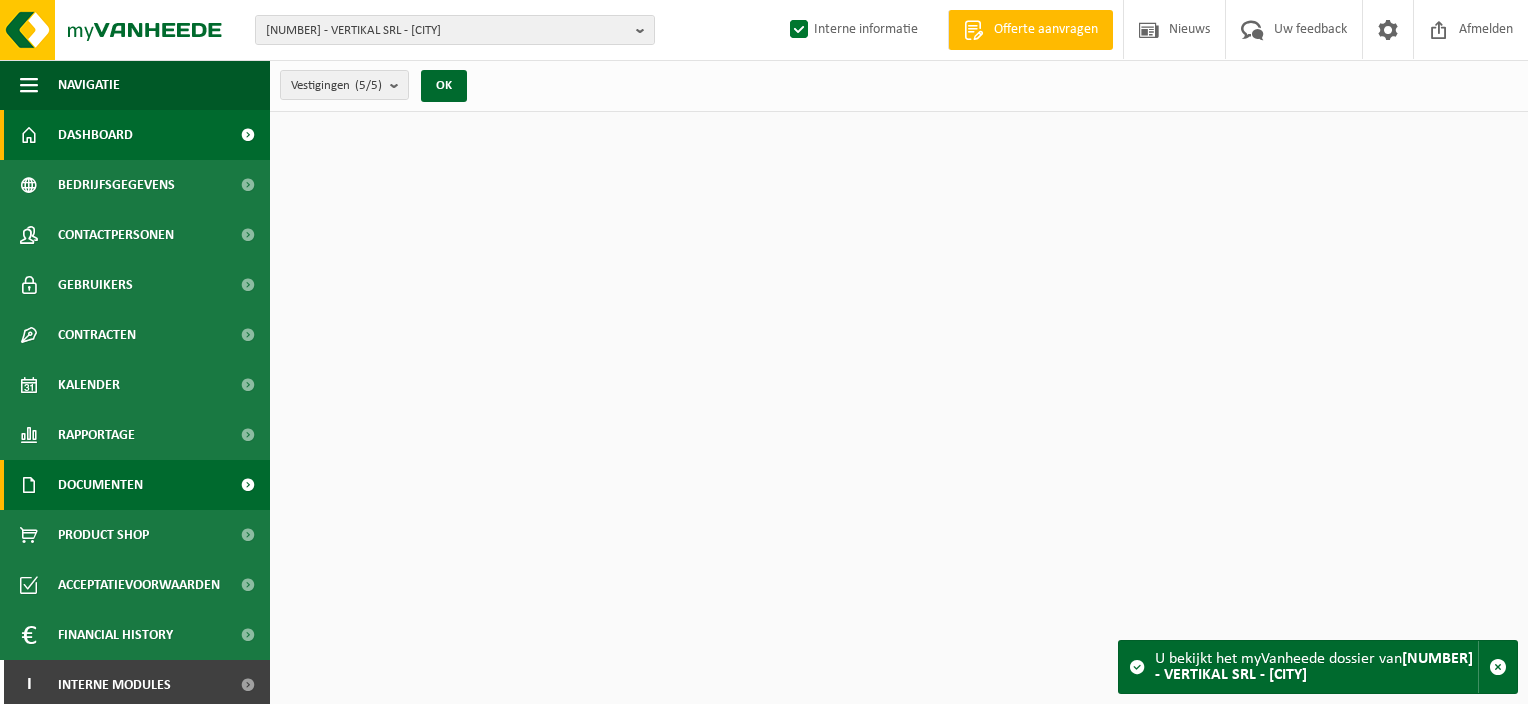 scroll, scrollTop: 0, scrollLeft: 0, axis: both 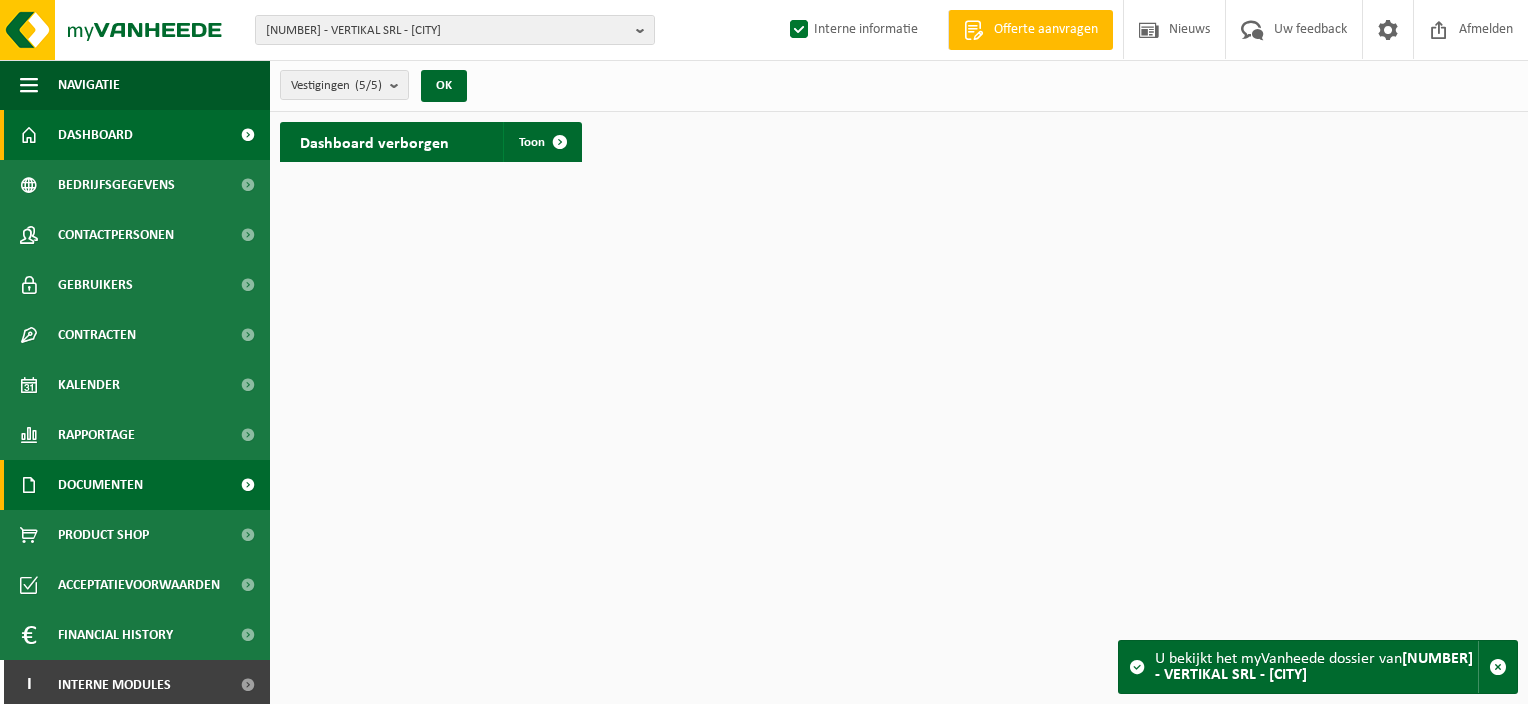 click on "Documenten" at bounding box center (100, 485) 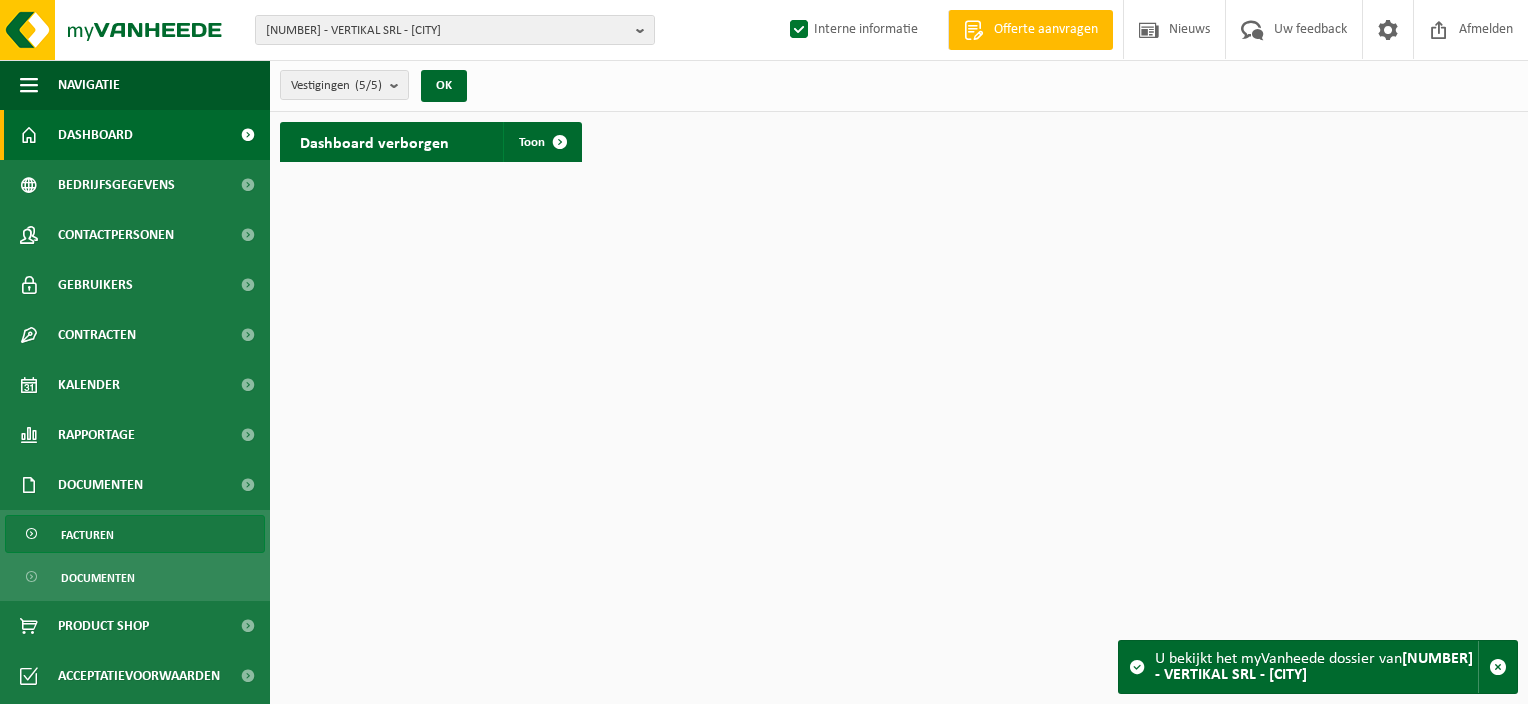 click on "Facturen" at bounding box center [135, 534] 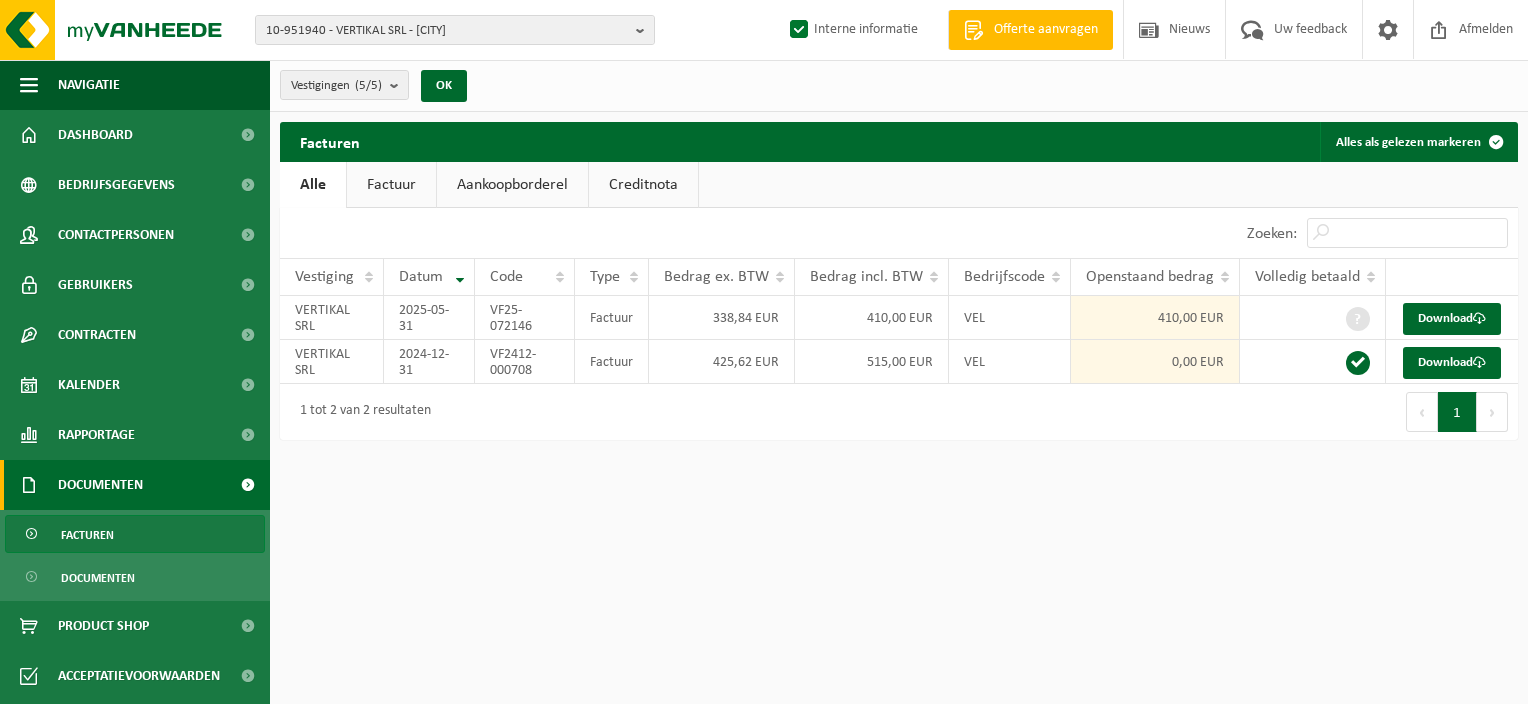 scroll, scrollTop: 0, scrollLeft: 0, axis: both 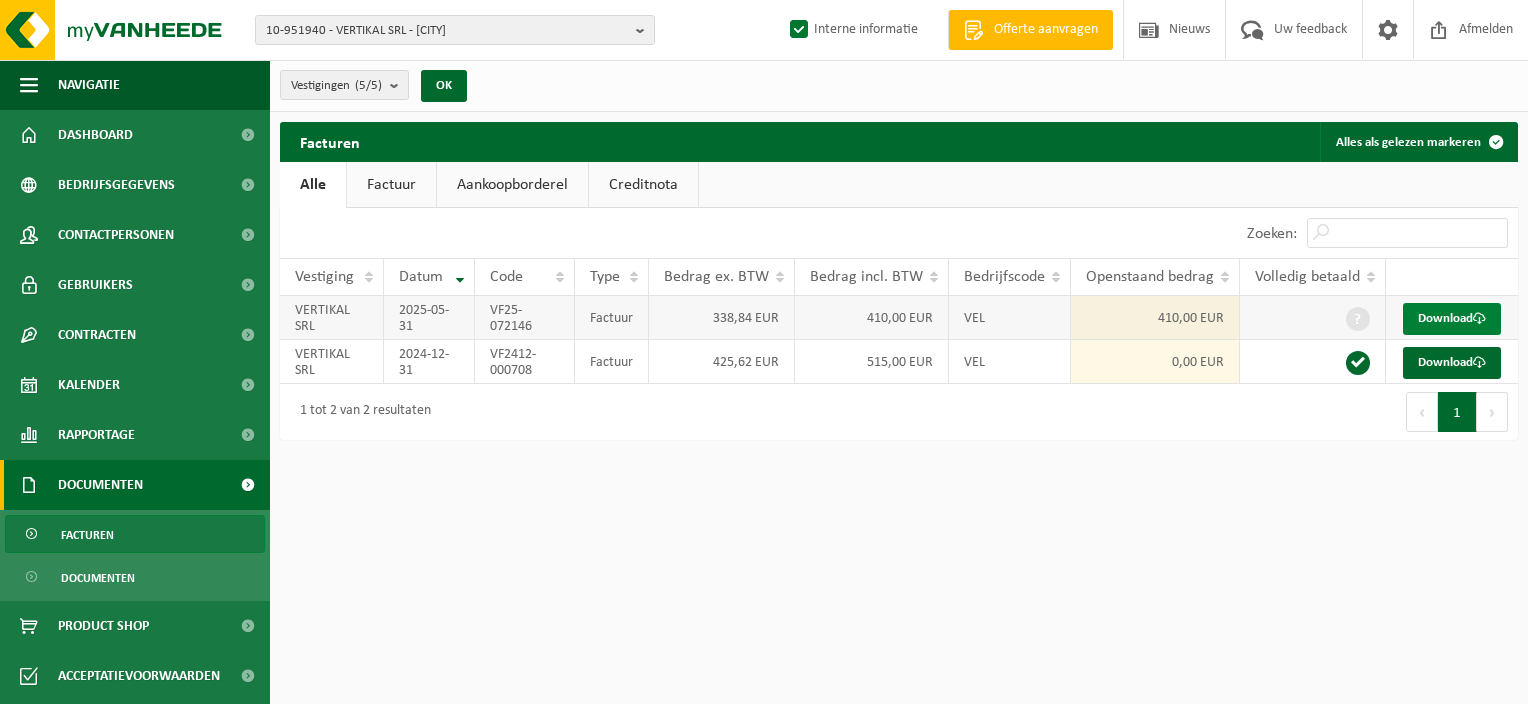 click at bounding box center (1479, 318) 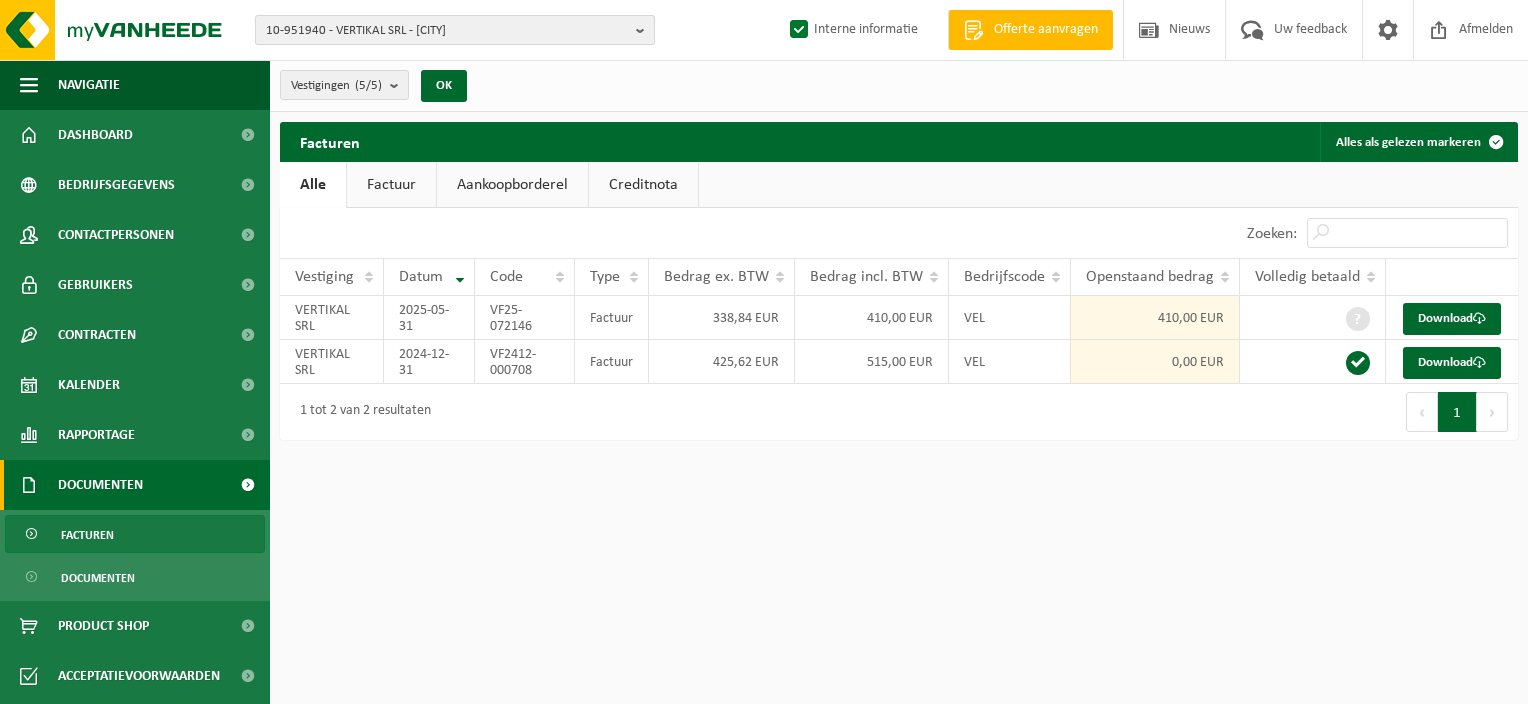 click at bounding box center [645, 30] 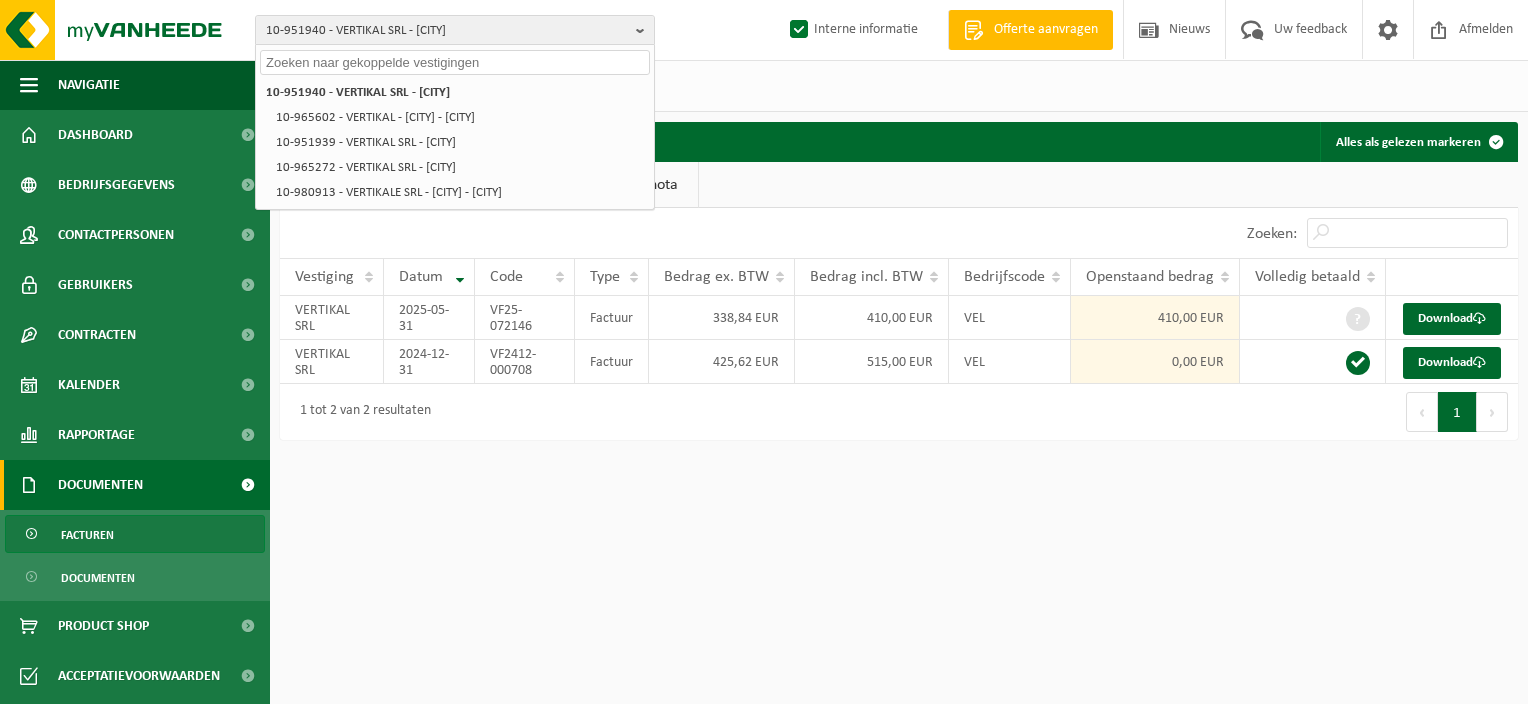 paste on "10-949894" 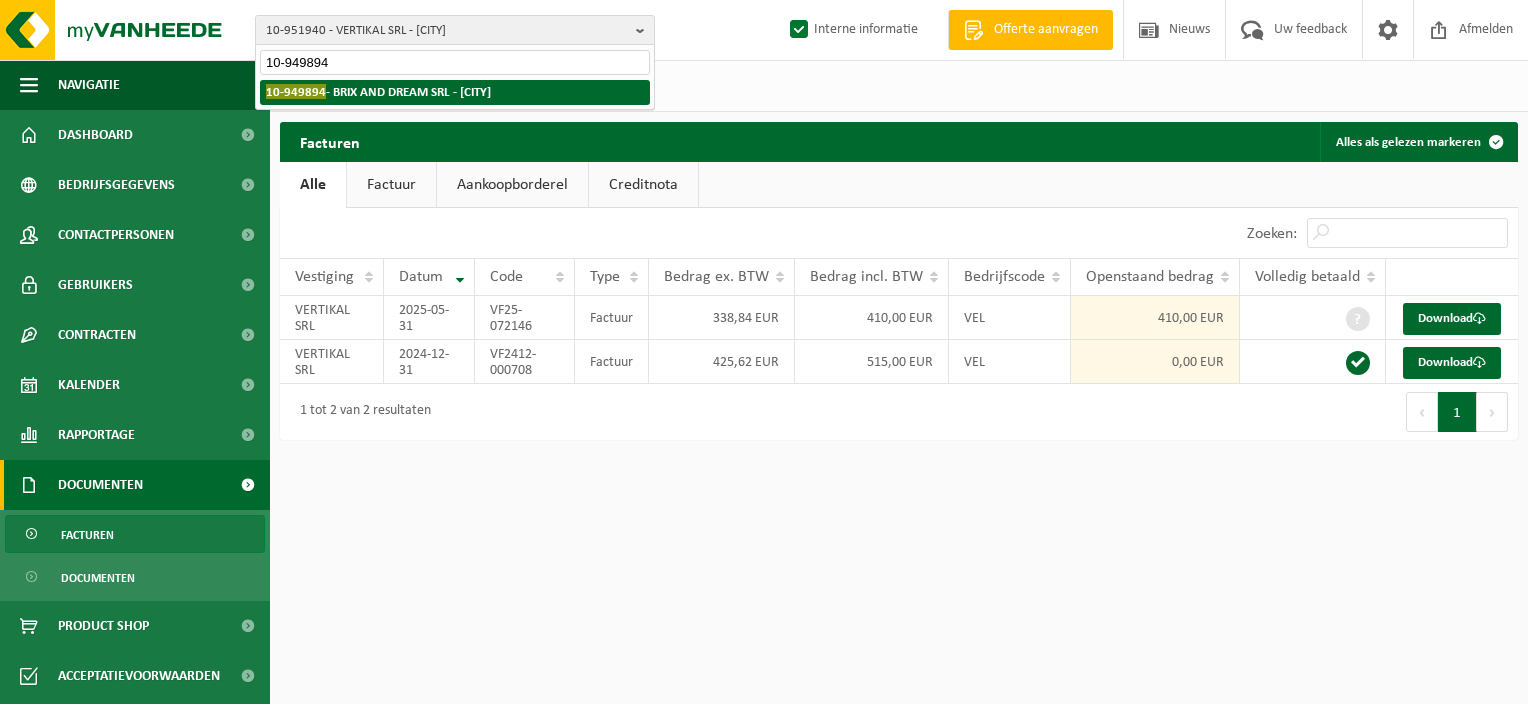 type on "10-949894" 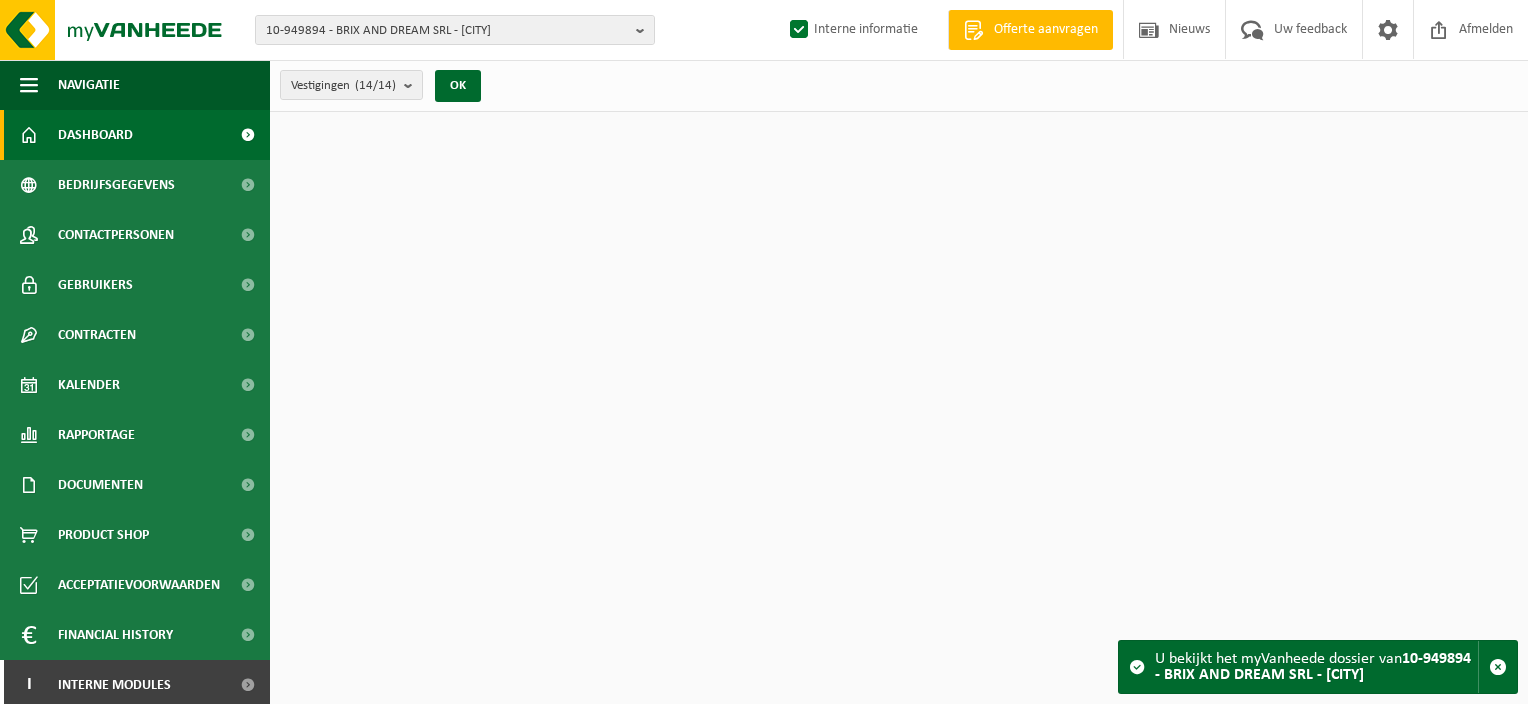 scroll, scrollTop: 0, scrollLeft: 0, axis: both 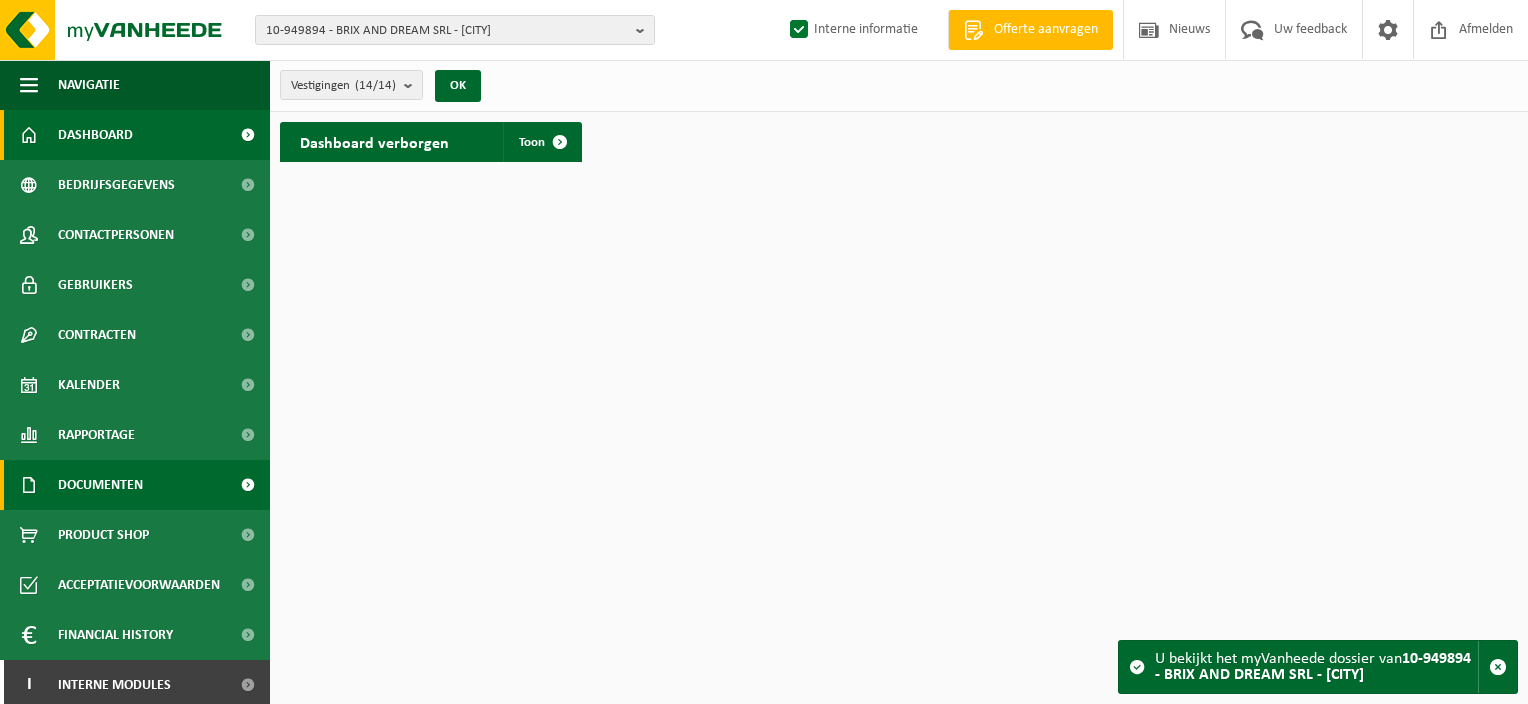 click on "Documenten" at bounding box center [100, 485] 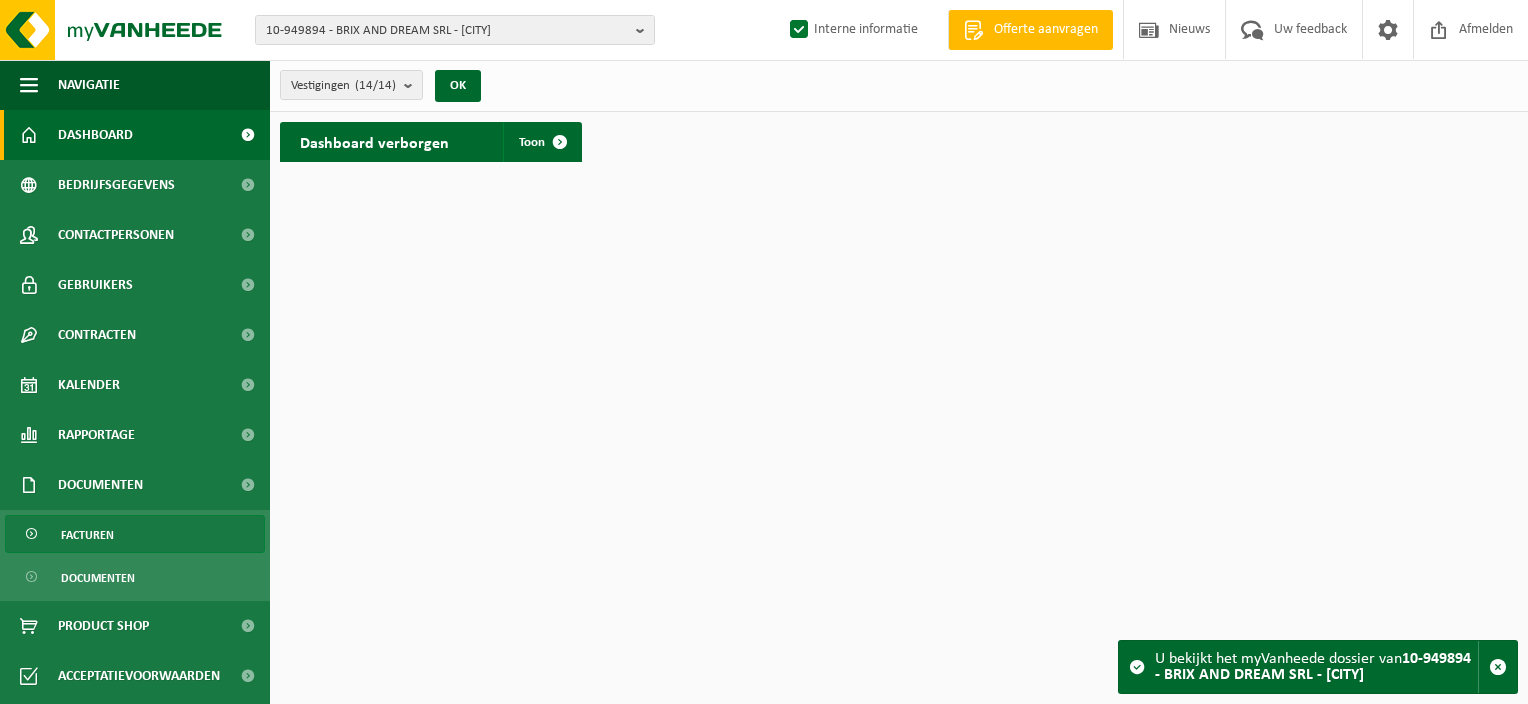 click on "Facturen" at bounding box center (87, 535) 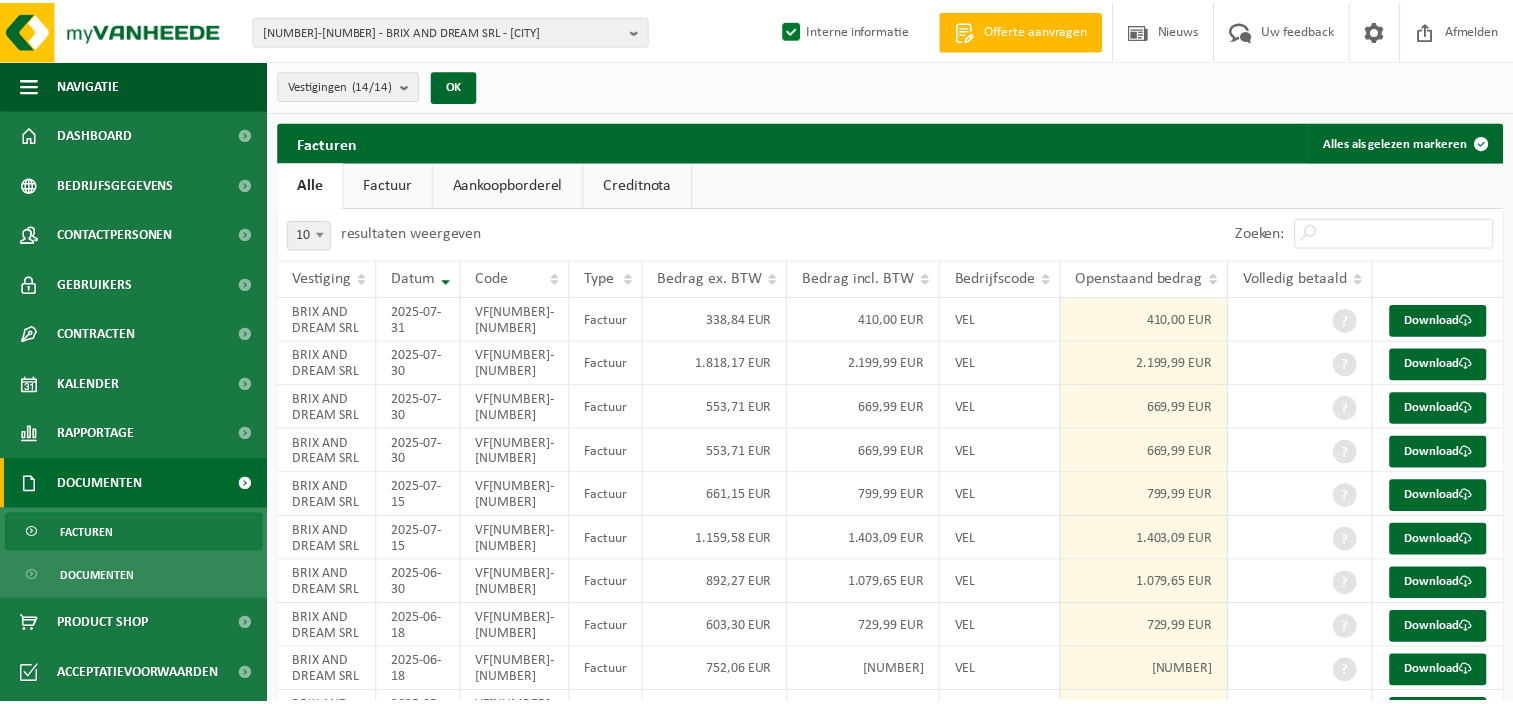 scroll, scrollTop: 0, scrollLeft: 0, axis: both 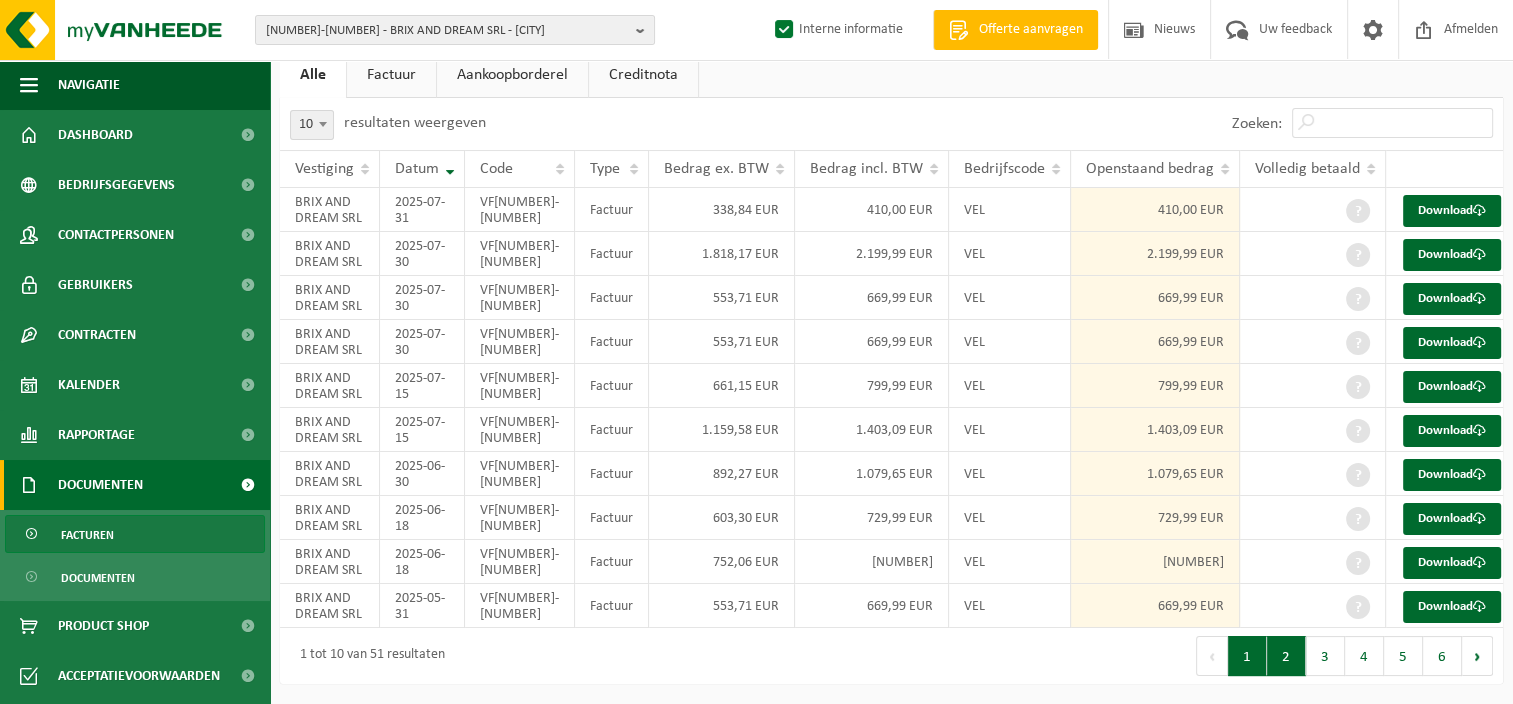 click on "2" at bounding box center [1286, 656] 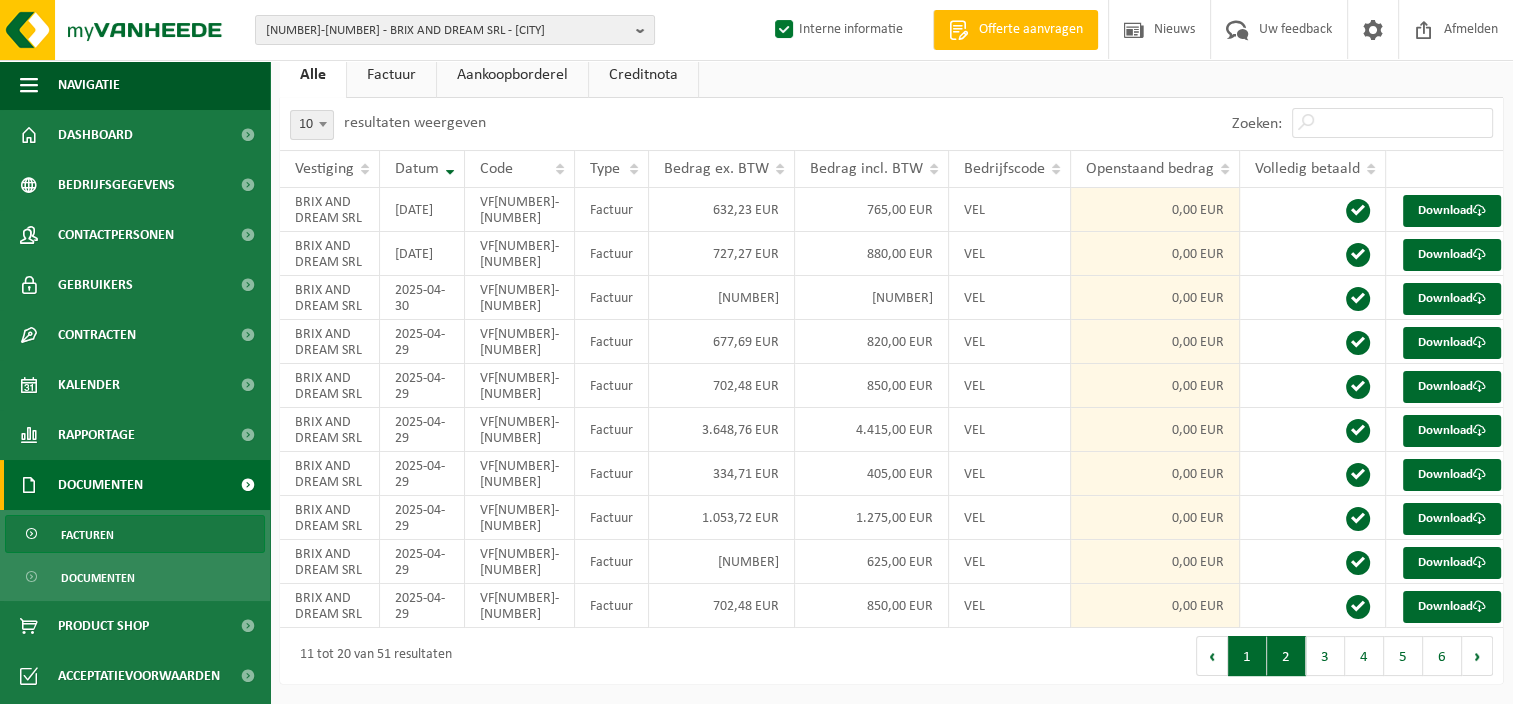click on "1" at bounding box center (1247, 656) 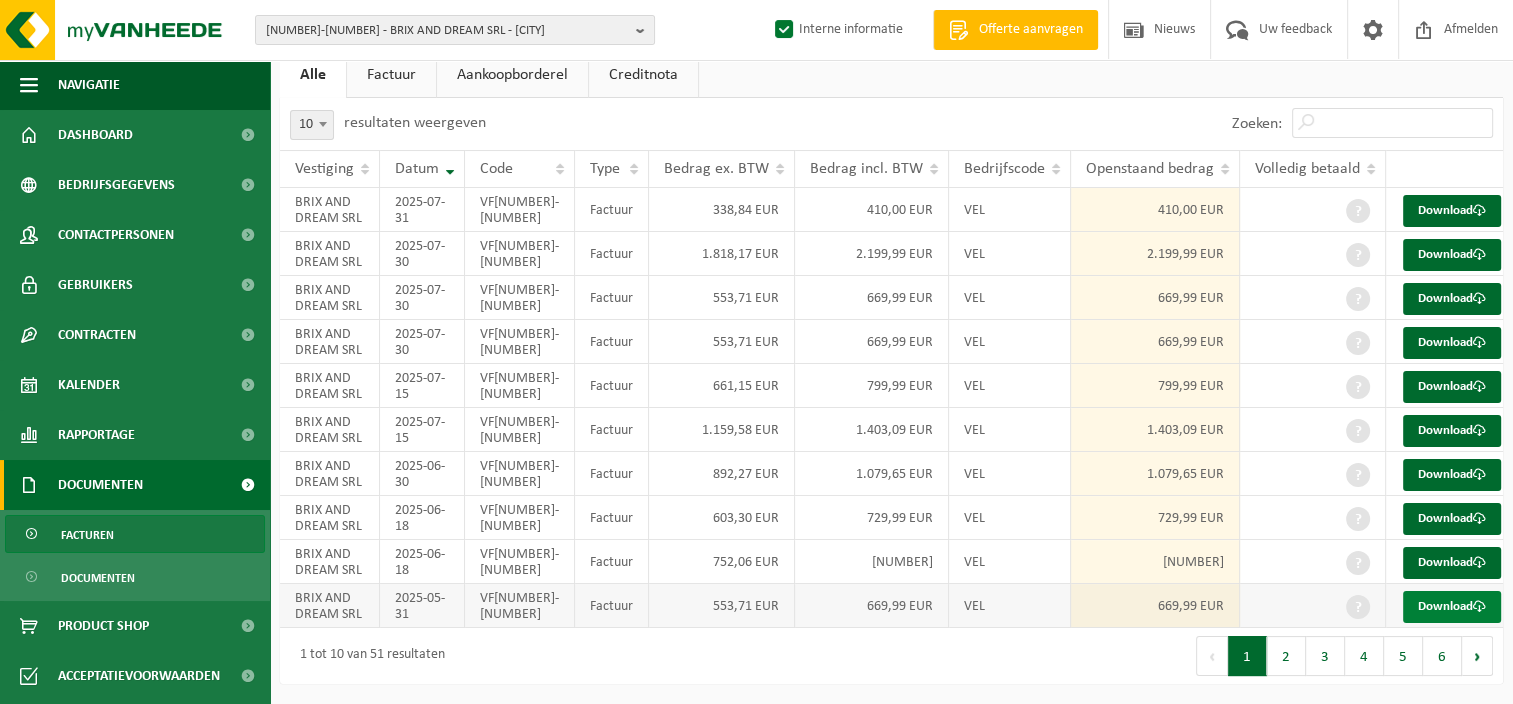 click on "Download" at bounding box center (1452, 607) 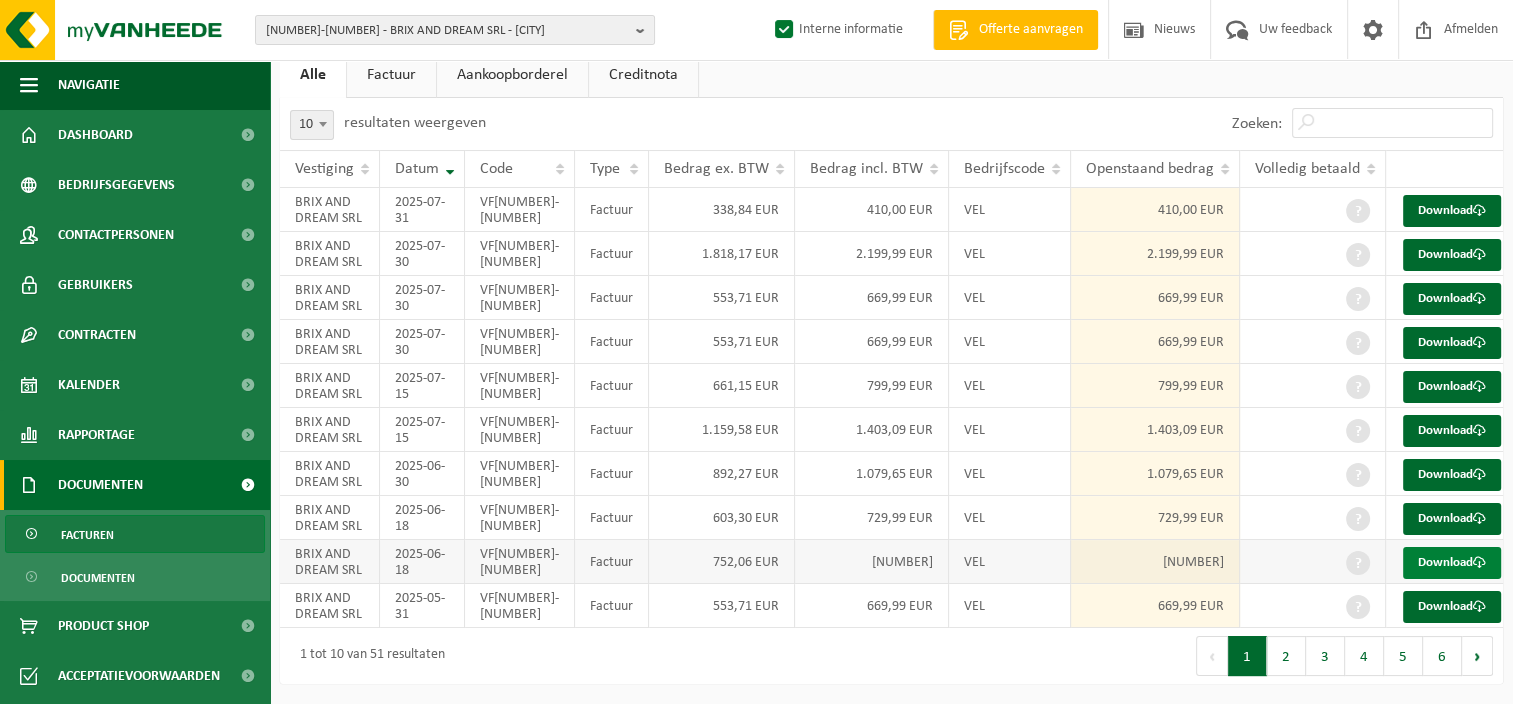click on "Download" at bounding box center (1452, 563) 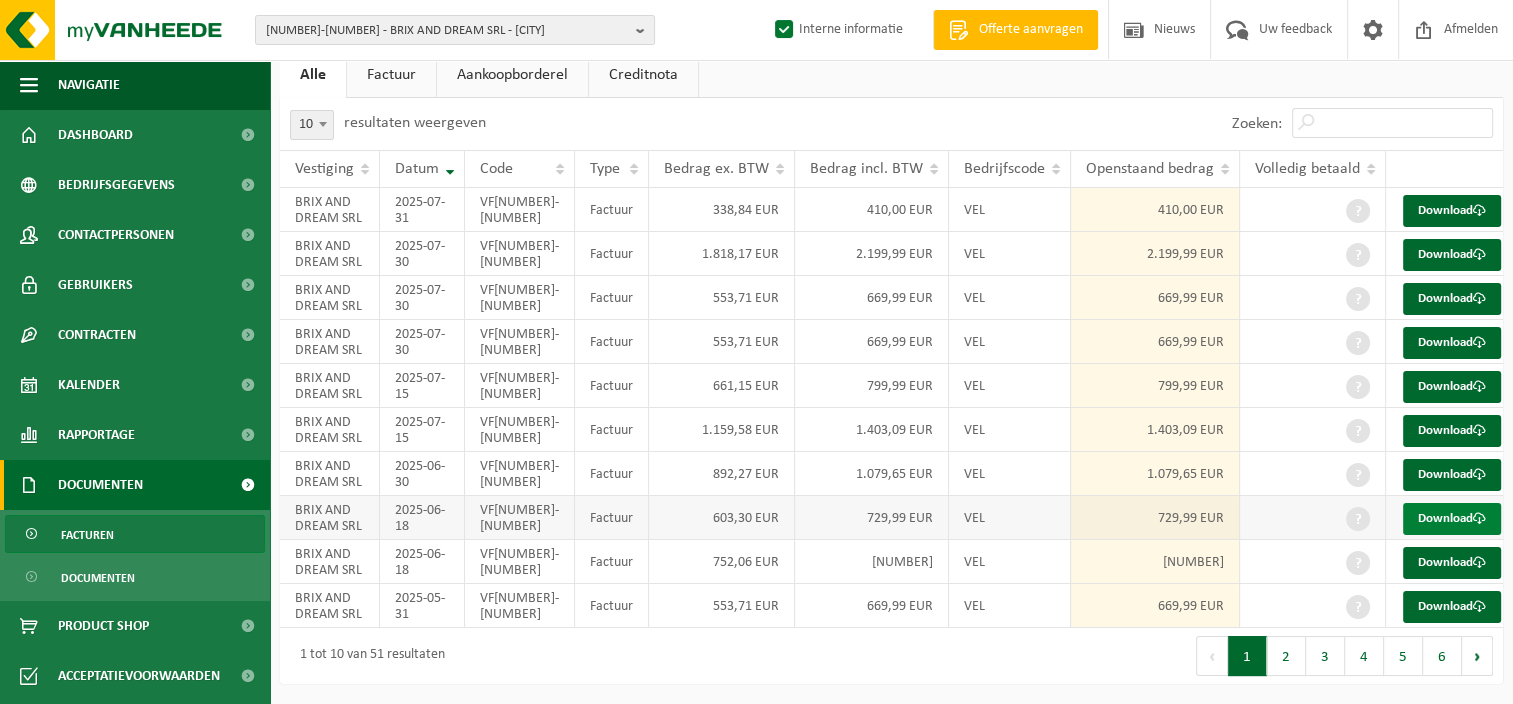 click on "Download" at bounding box center (1452, 519) 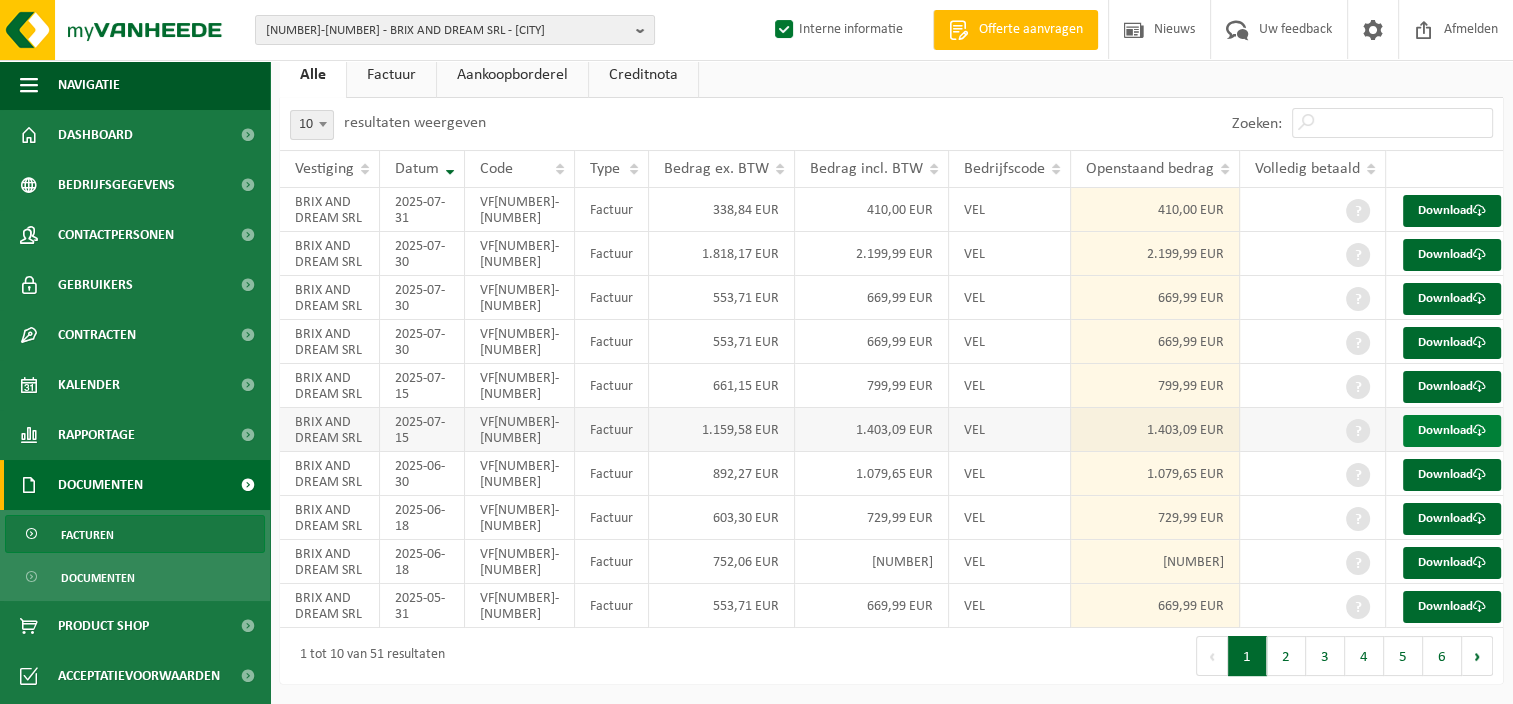 click on "Download" at bounding box center (1452, 431) 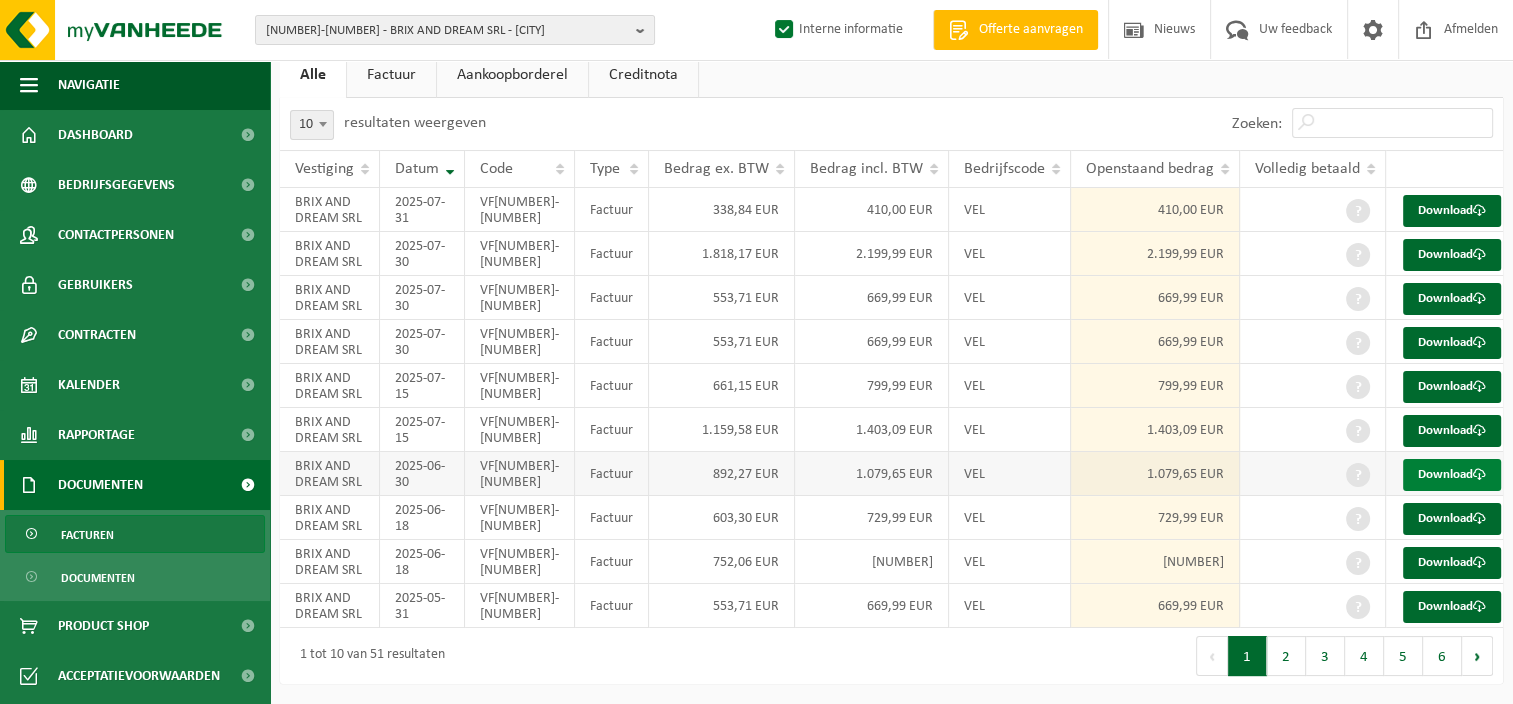 click on "Download" at bounding box center (1452, 475) 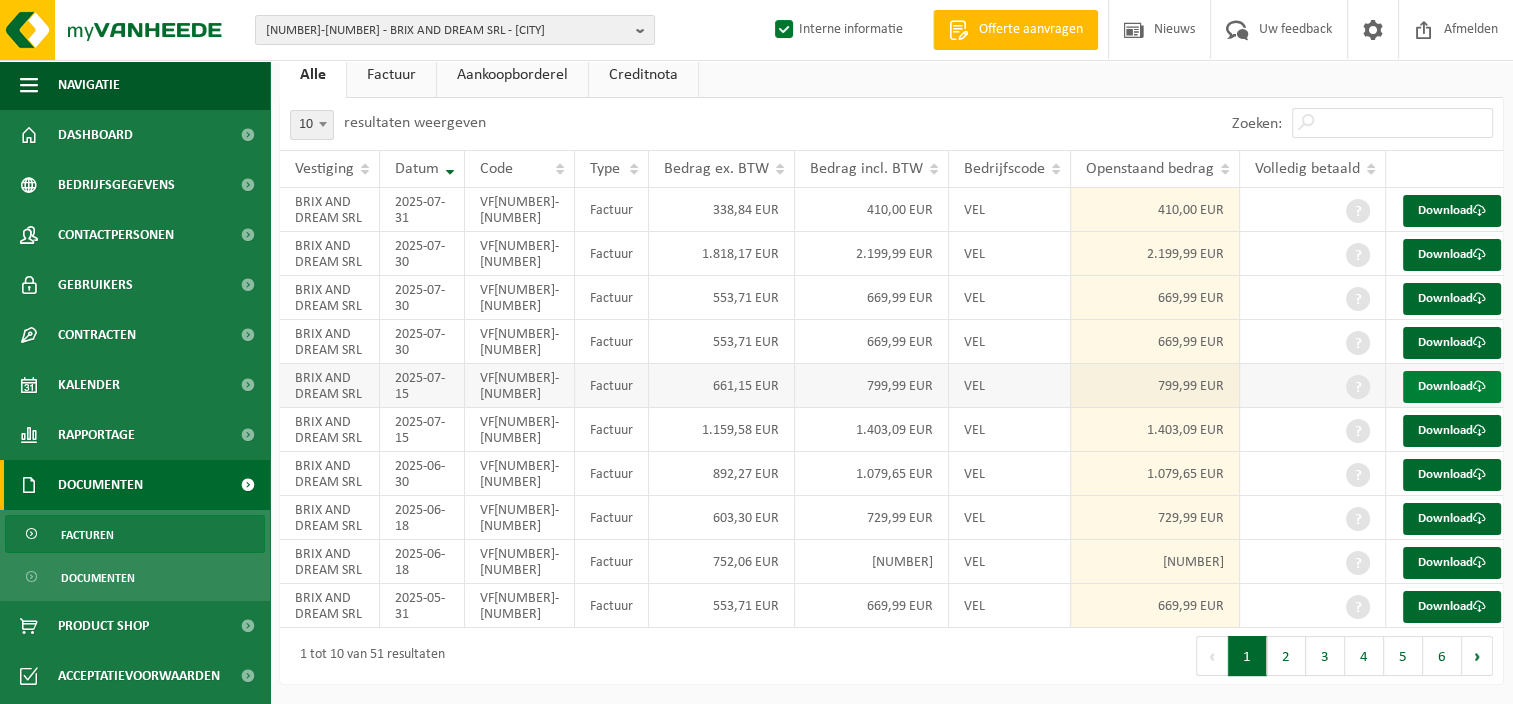 click on "Download" at bounding box center (1452, 387) 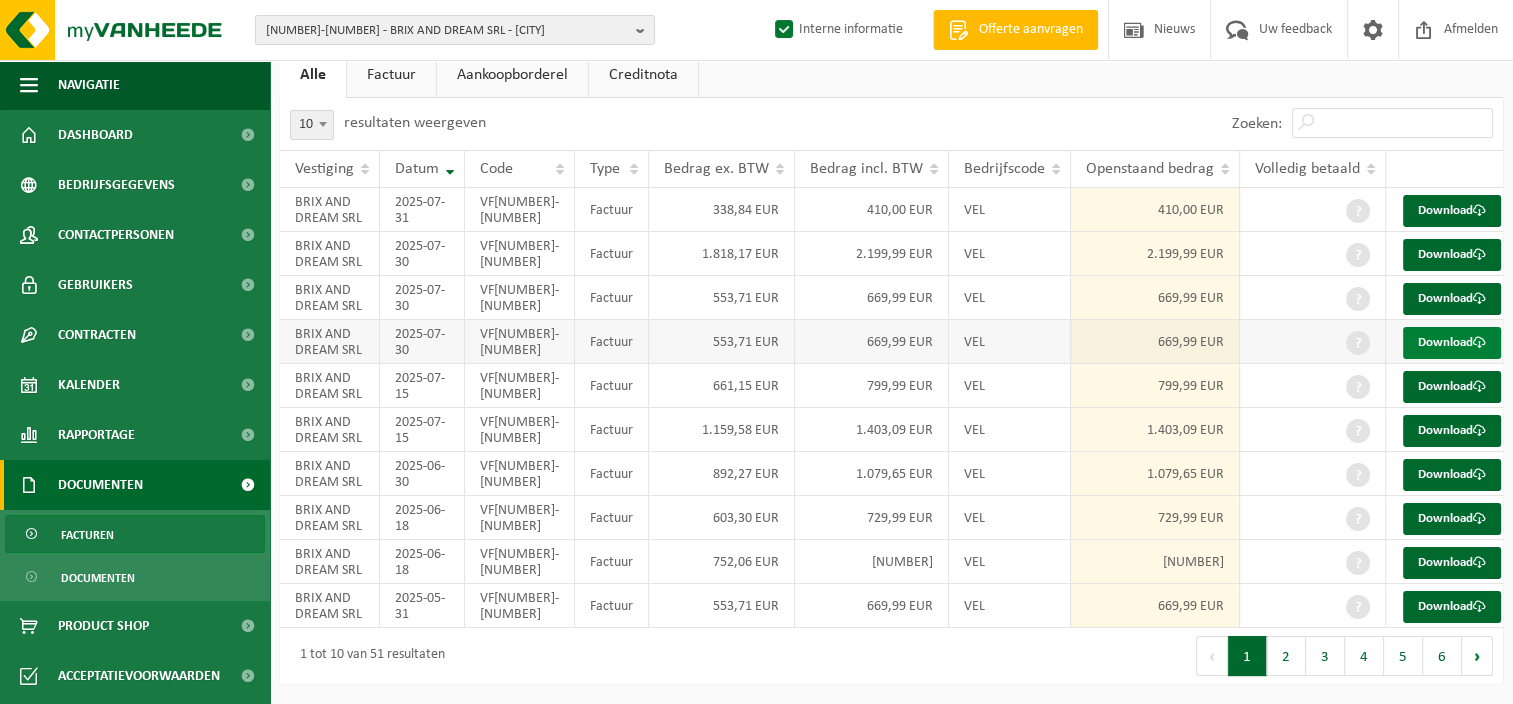 click on "Download" at bounding box center (1452, 343) 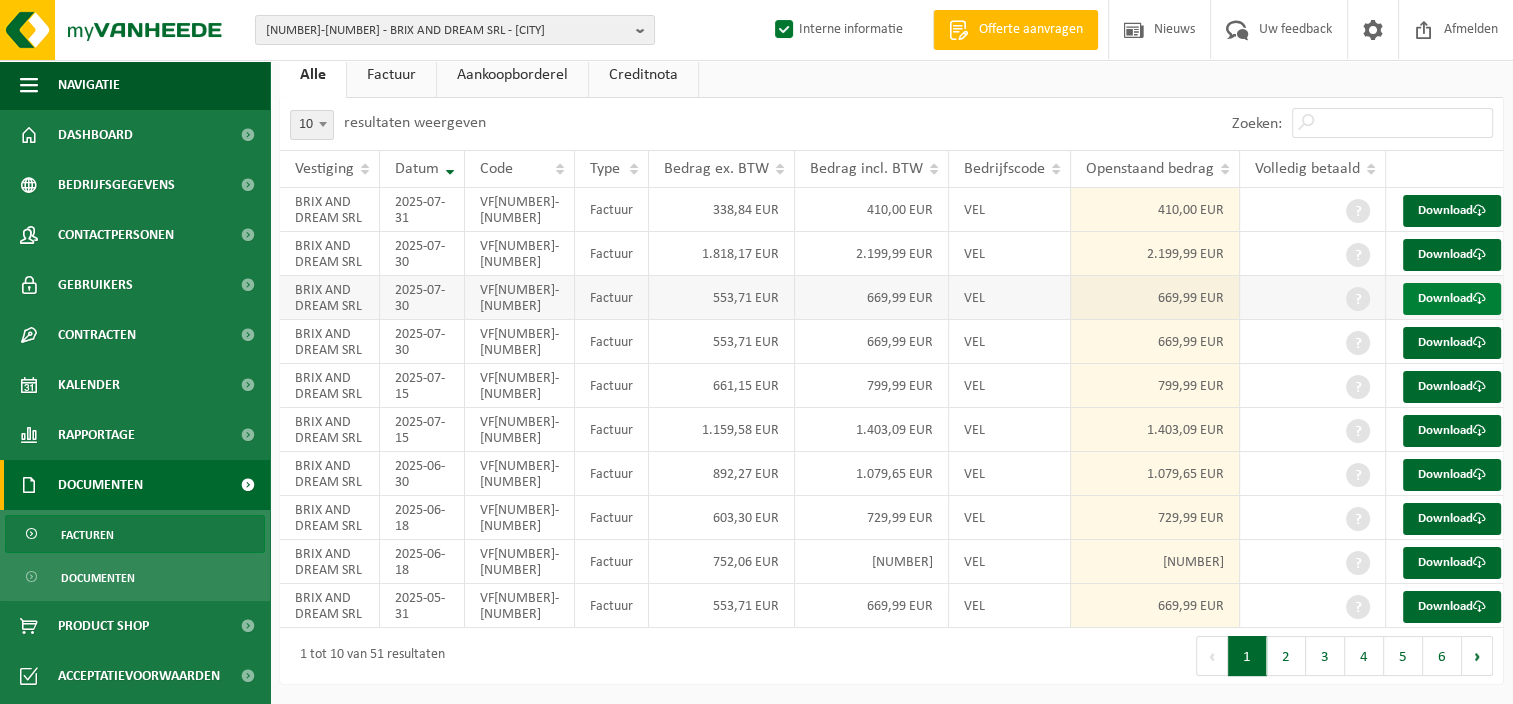 click on "Download" at bounding box center (1452, 299) 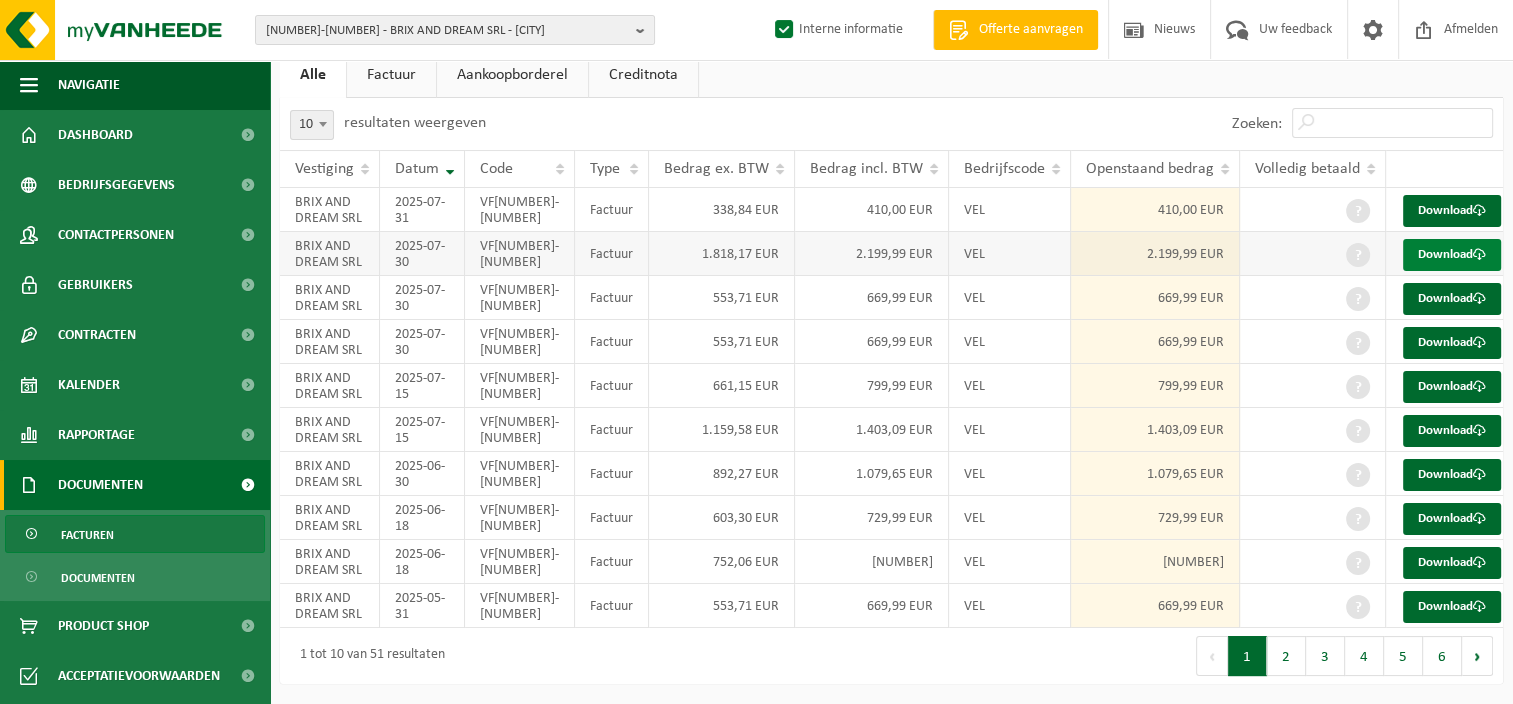 click on "Download" at bounding box center [1452, 255] 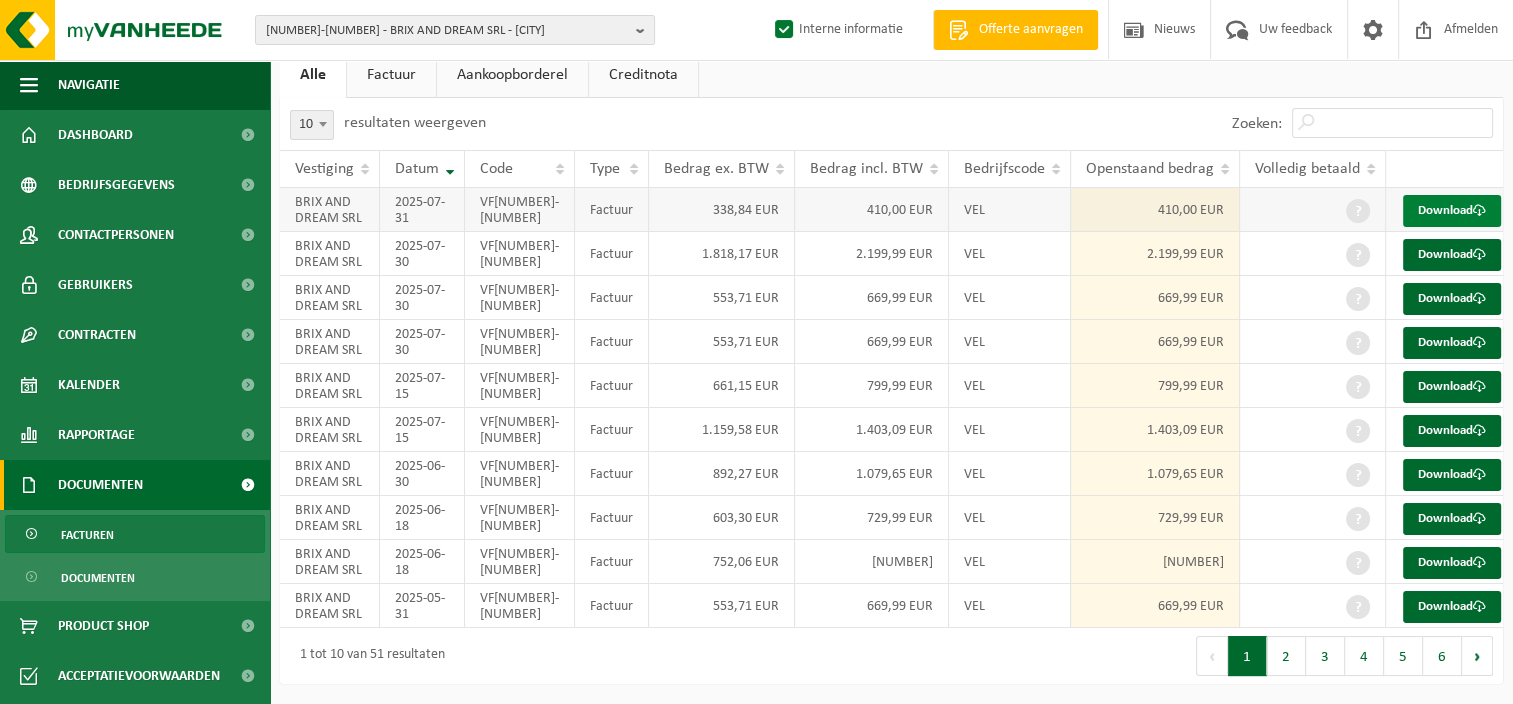 click on "Download" at bounding box center (1452, 211) 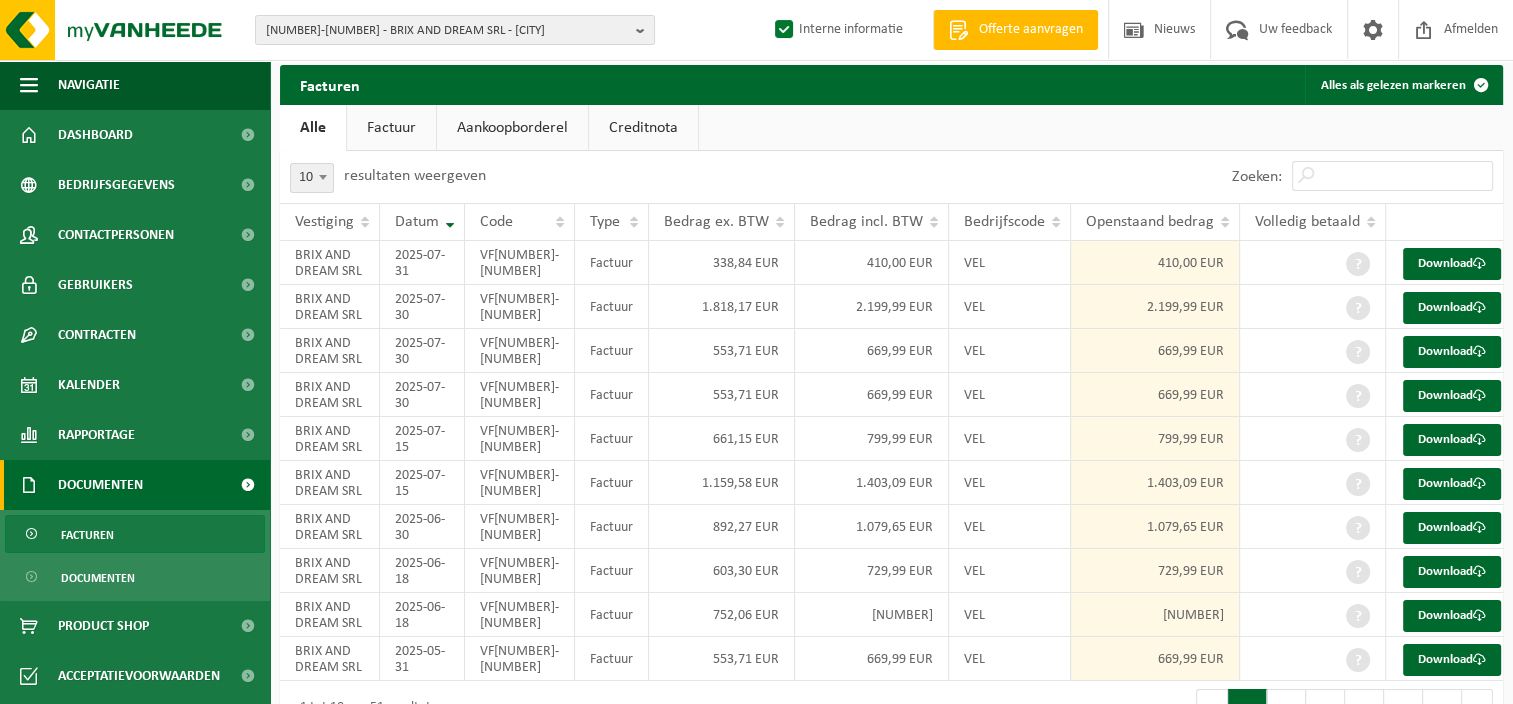 scroll, scrollTop: 20, scrollLeft: 0, axis: vertical 